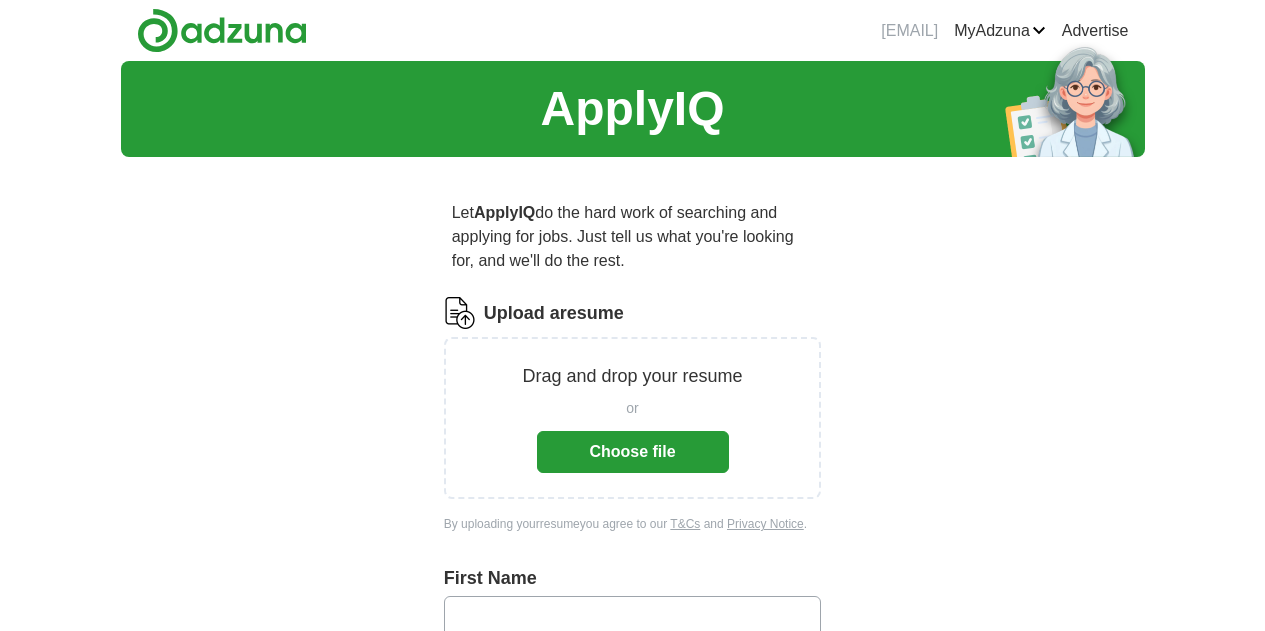 scroll, scrollTop: 0, scrollLeft: 0, axis: both 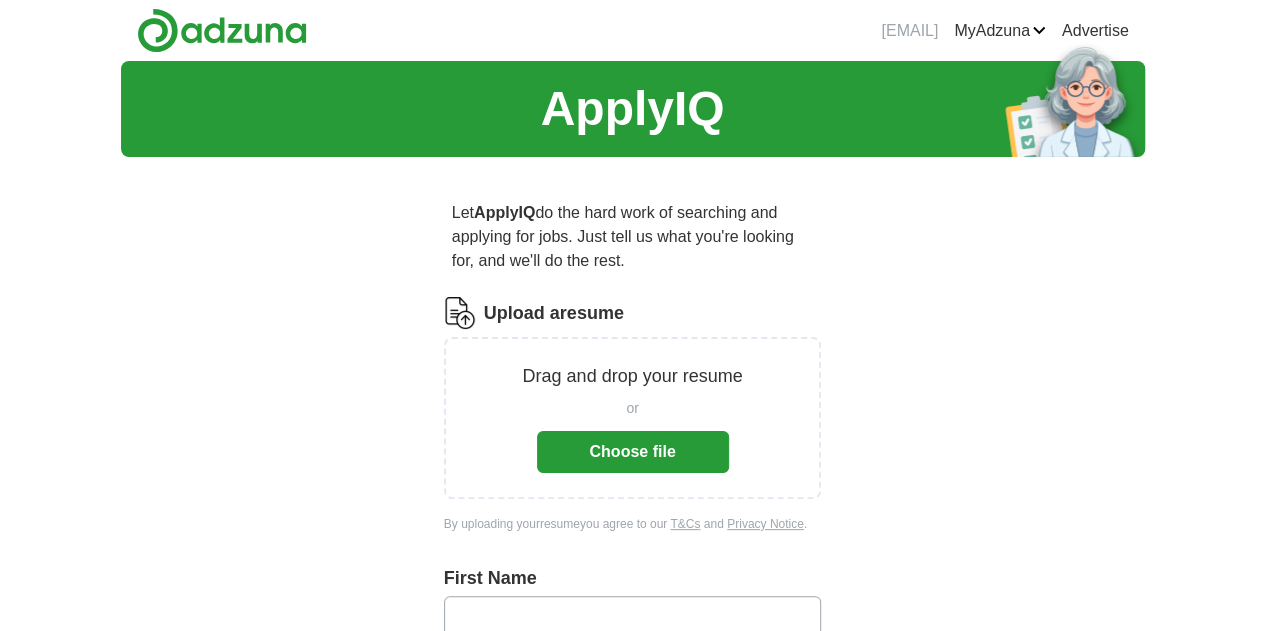 click on "Choose file" at bounding box center (633, 452) 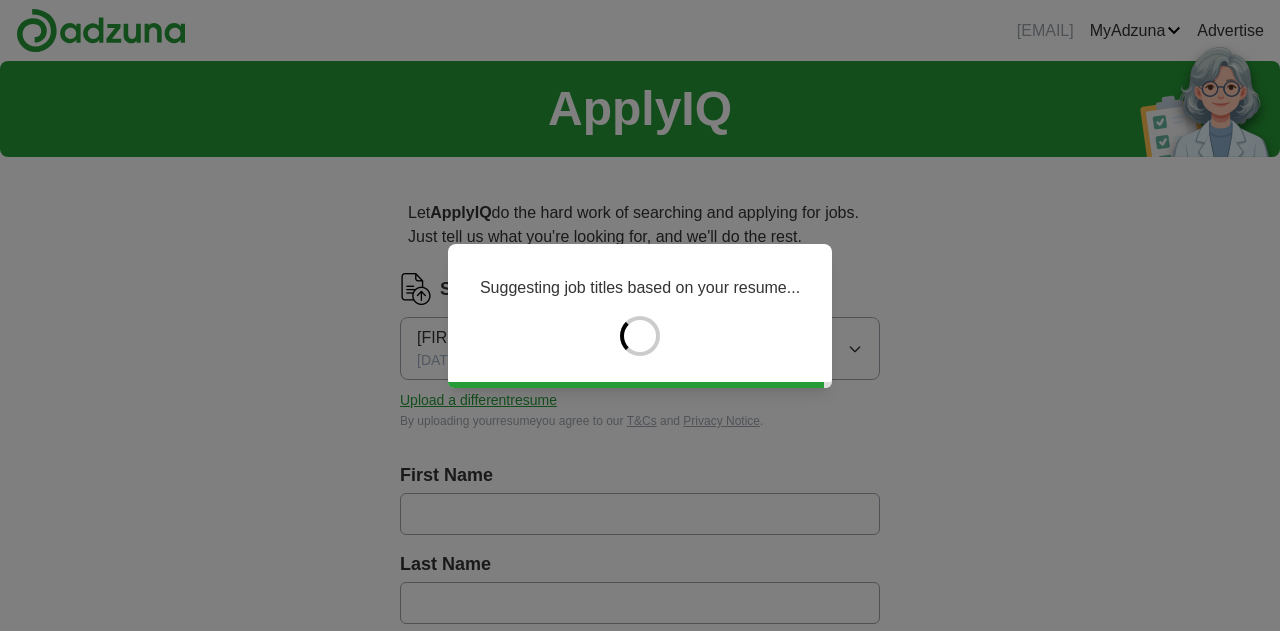 type on "******" 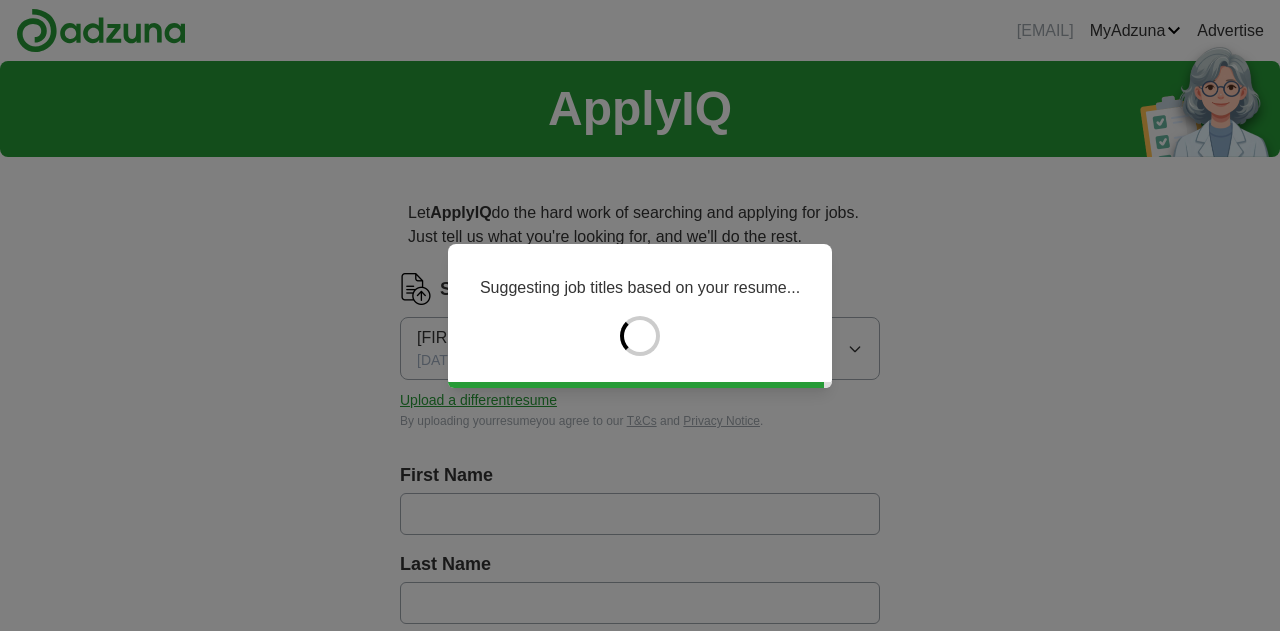 type on "*****" 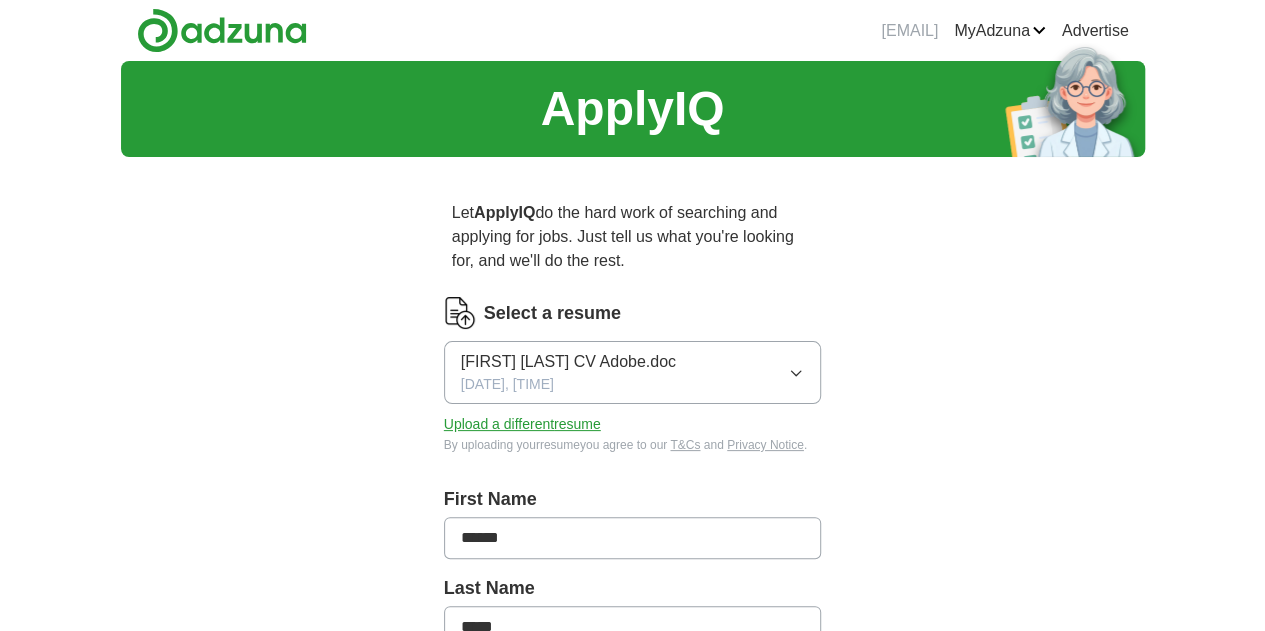 click on "Let  ApplyIQ  do the hard work of searching and applying for jobs. Just tell us what you're looking for, and we'll do the rest. Select a resume [FIRST] [LAST] CV Adobe.doc [DATE], [TIME] Upload a different  resume By uploading your  resume  you agree to our   T&Cs   and   Privacy Notice . First Name ****** Last Name ***** What job are you looking for? Enter or select a minimum of 3 job titles (4-8 recommended) Senior Legal Counsel + Commercial Litigation Partner + Trademark Counsel + Senior IP Counsel + Senior Commercial Attorney + Senior Trademark Attorney + In-House IP Counsel + IP Litigation Partner + Intellectual Property Attorney + Litigation Counsel + Where do you want to work? 25 mile radius Start applying for jobs By registering, you consent to us applying to suitable jobs for you" at bounding box center (633, 874) 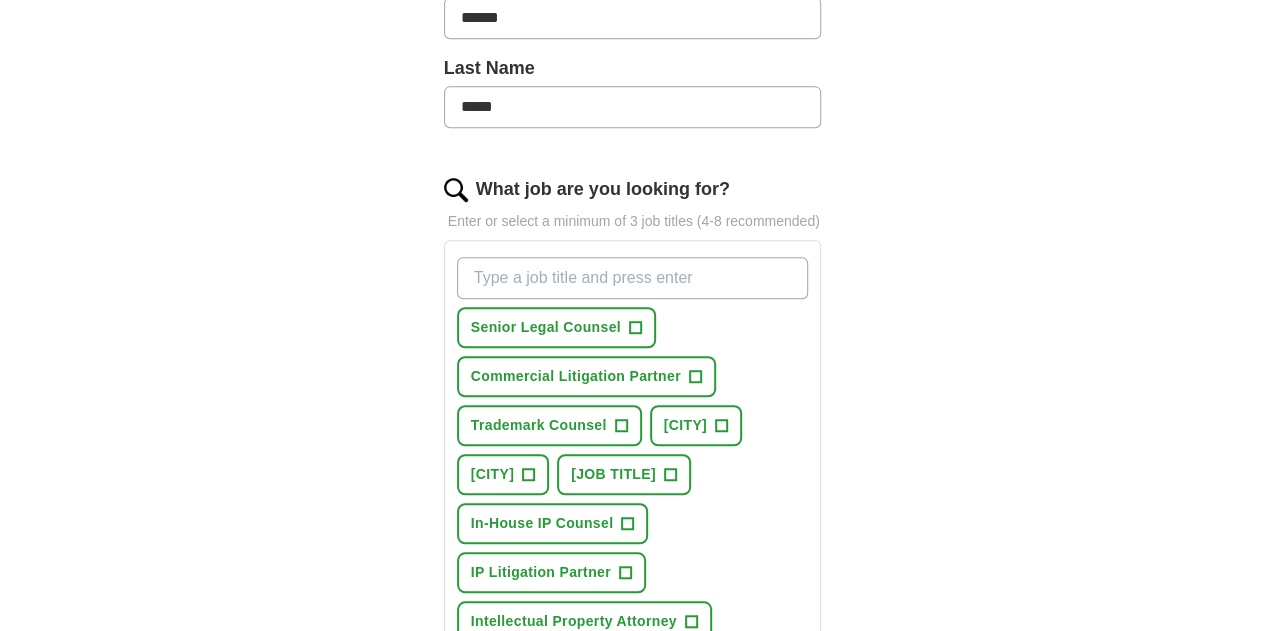 scroll, scrollTop: 560, scrollLeft: 0, axis: vertical 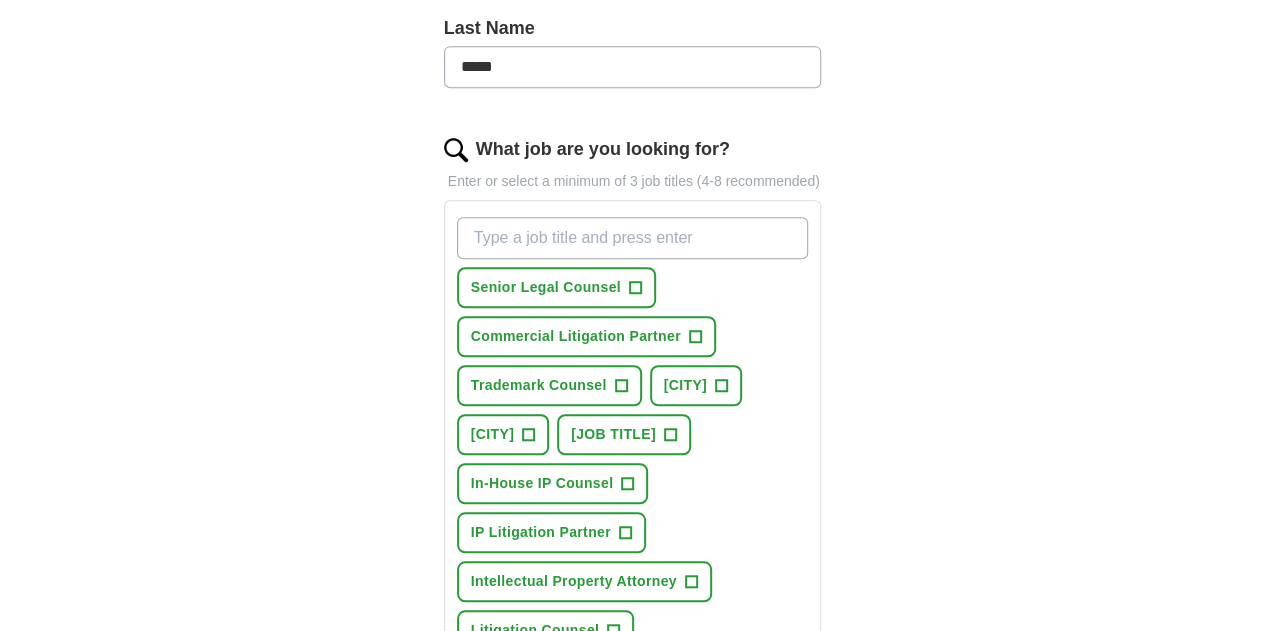 click on "Let  ApplyIQ  do the hard work of searching and applying for jobs. Just tell us what you're looking for, and we'll do the rest. Select a resume [FIRST] [LAST] CV Adobe.doc [DATE], [TIME] Upload a different  resume By uploading your  resume  you agree to our   T&Cs   and   Privacy Notice . First Name ****** Last Name ***** What job are you looking for? Enter or select a minimum of 3 job titles (4-8 recommended) Senior Legal Counsel + Commercial Litigation Partner + Trademark Counsel + Senior IP Counsel + Senior Commercial Attorney + Senior Trademark Attorney + In-House IP Counsel + IP Litigation Partner + Intellectual Property Attorney + Litigation Counsel + Where do you want to work? 25 mile radius Start applying for jobs By registering, you consent to us applying to suitable jobs for you" at bounding box center (633, 314) 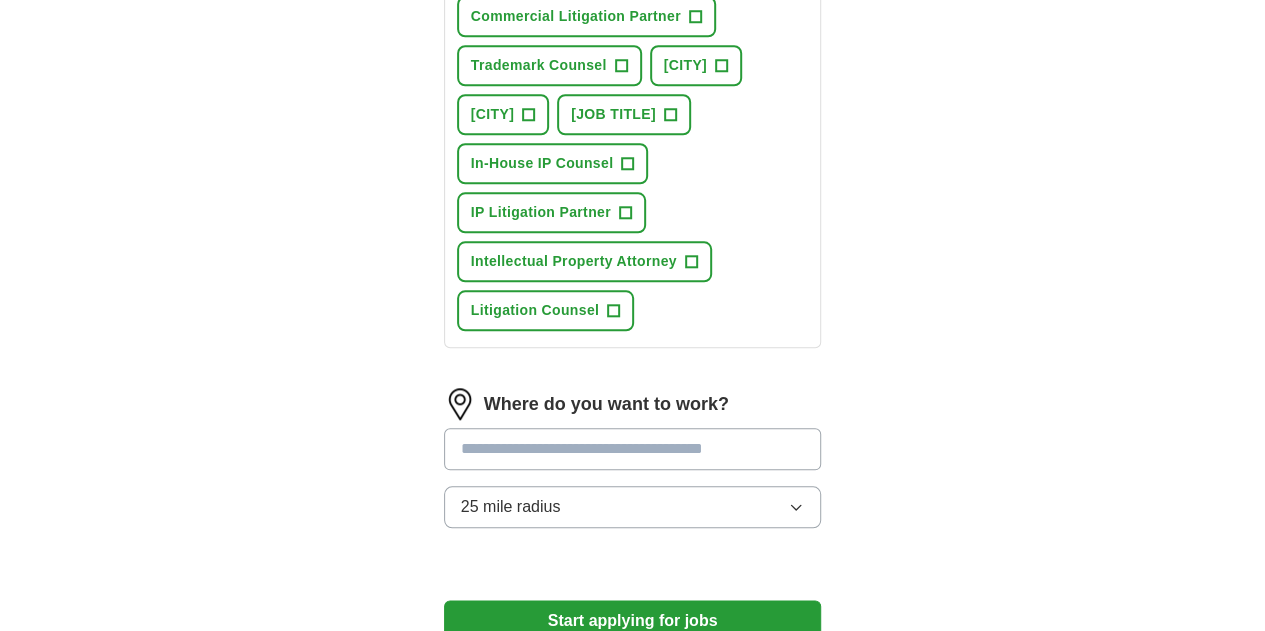 scroll, scrollTop: 920, scrollLeft: 0, axis: vertical 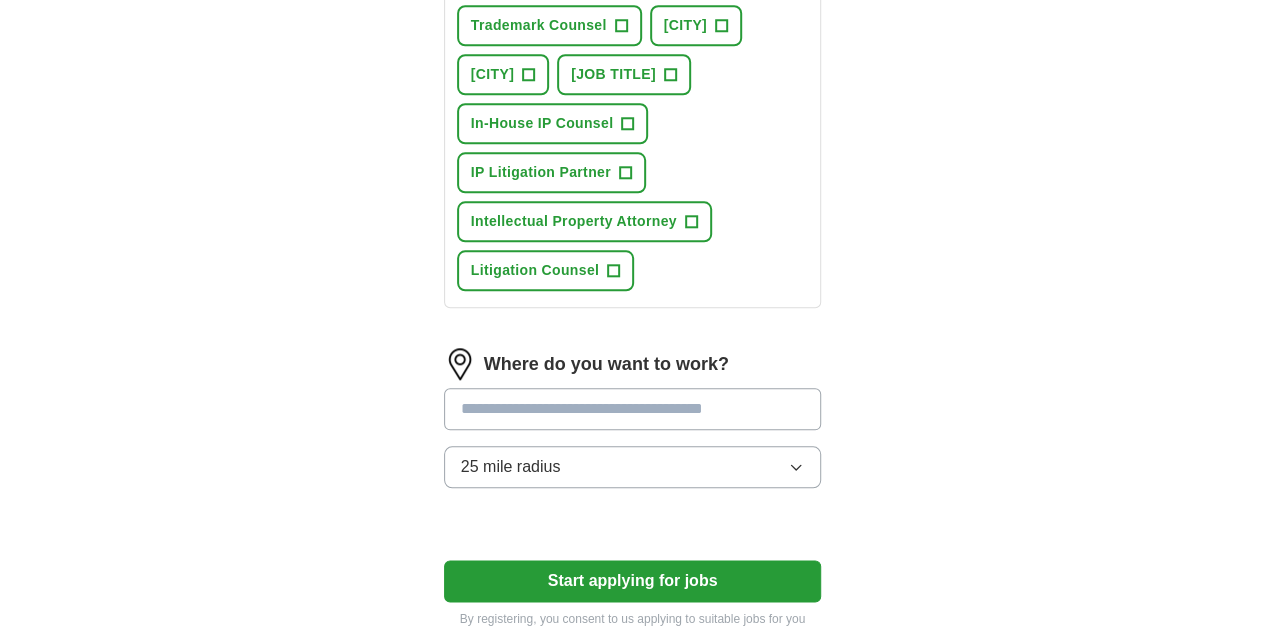 click at bounding box center (633, 409) 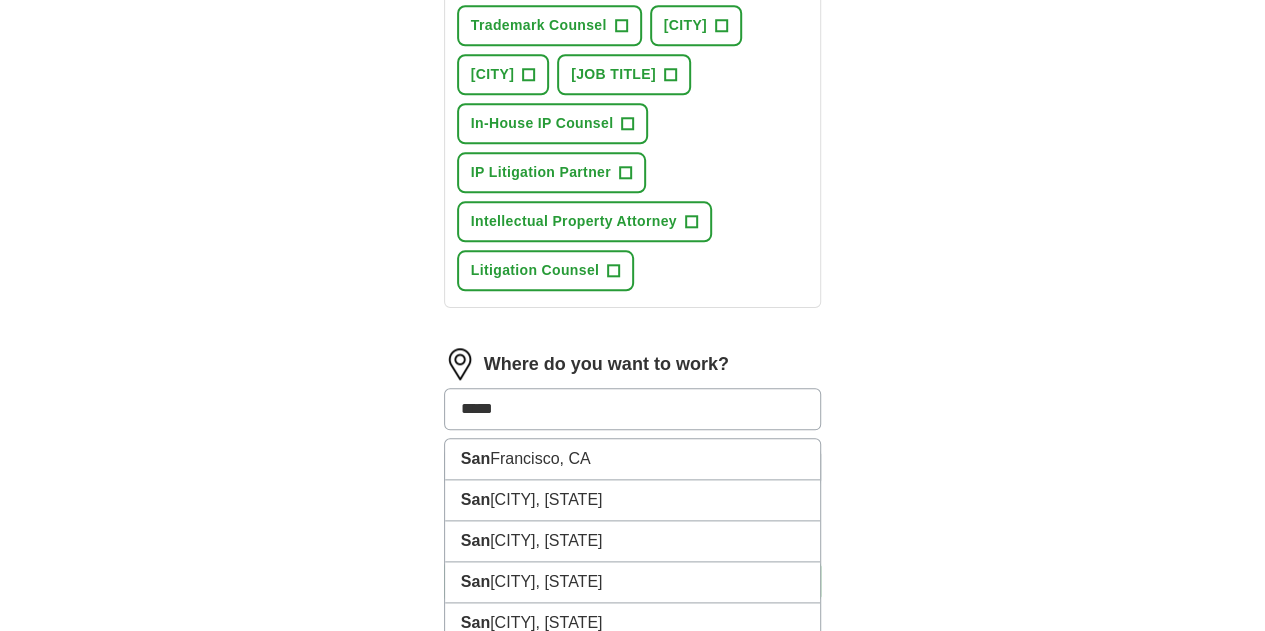 type on "******" 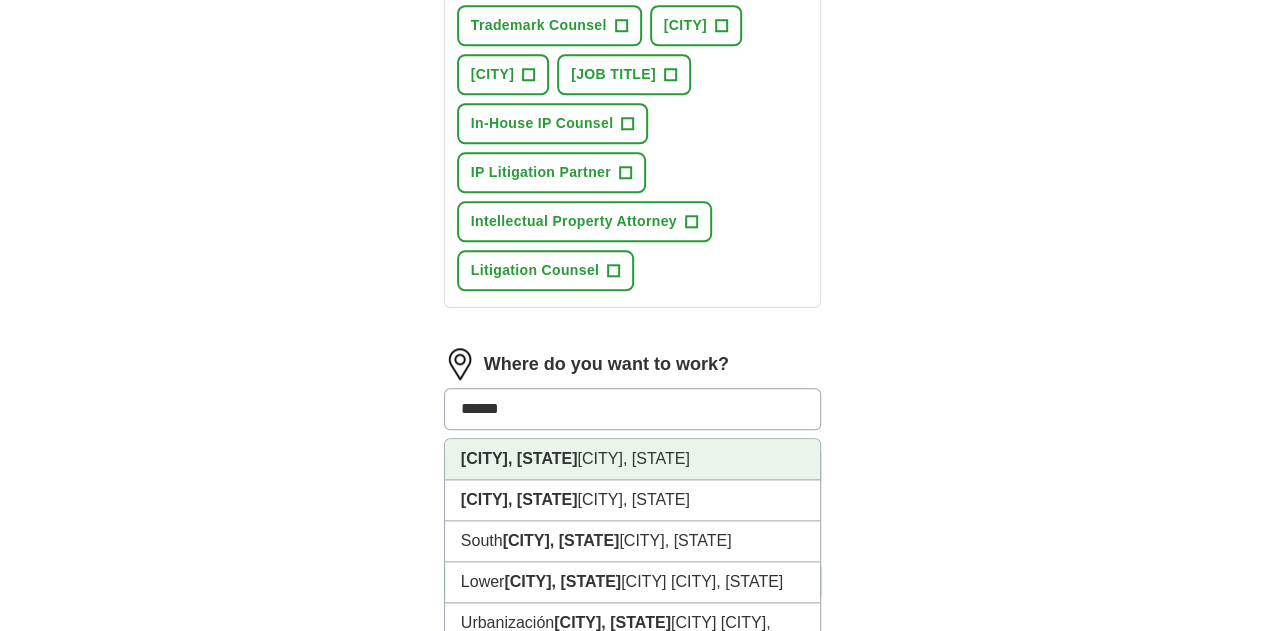 click on "[CITY] [CITY], [STATE]" at bounding box center [633, 459] 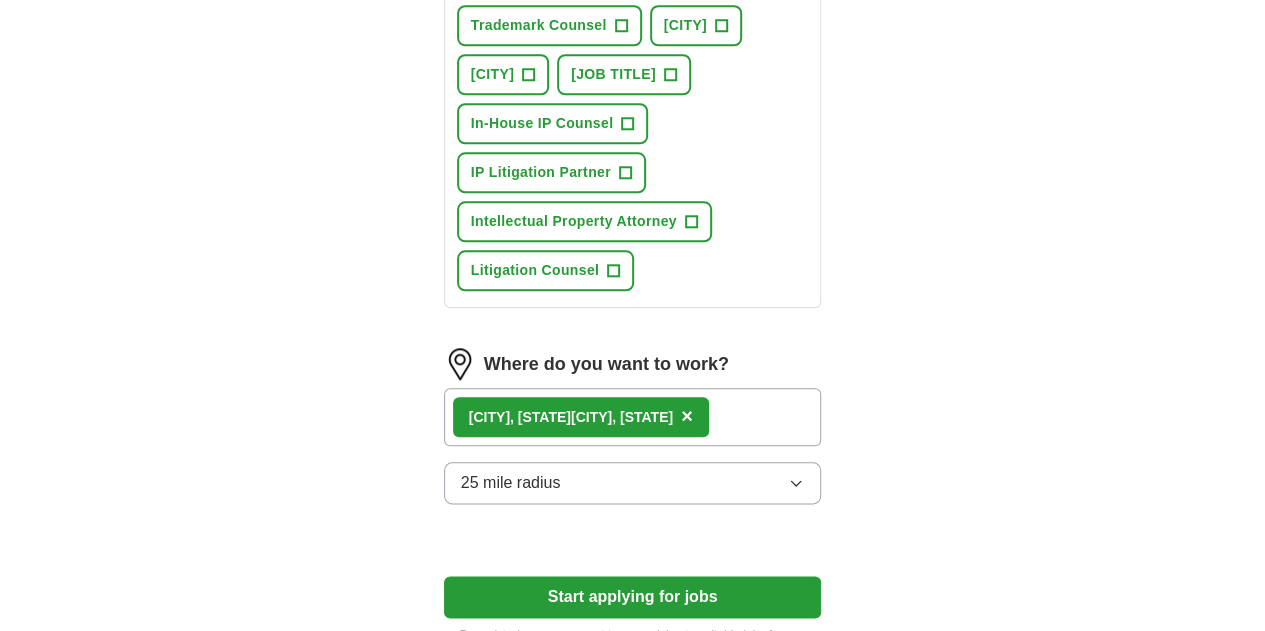 click 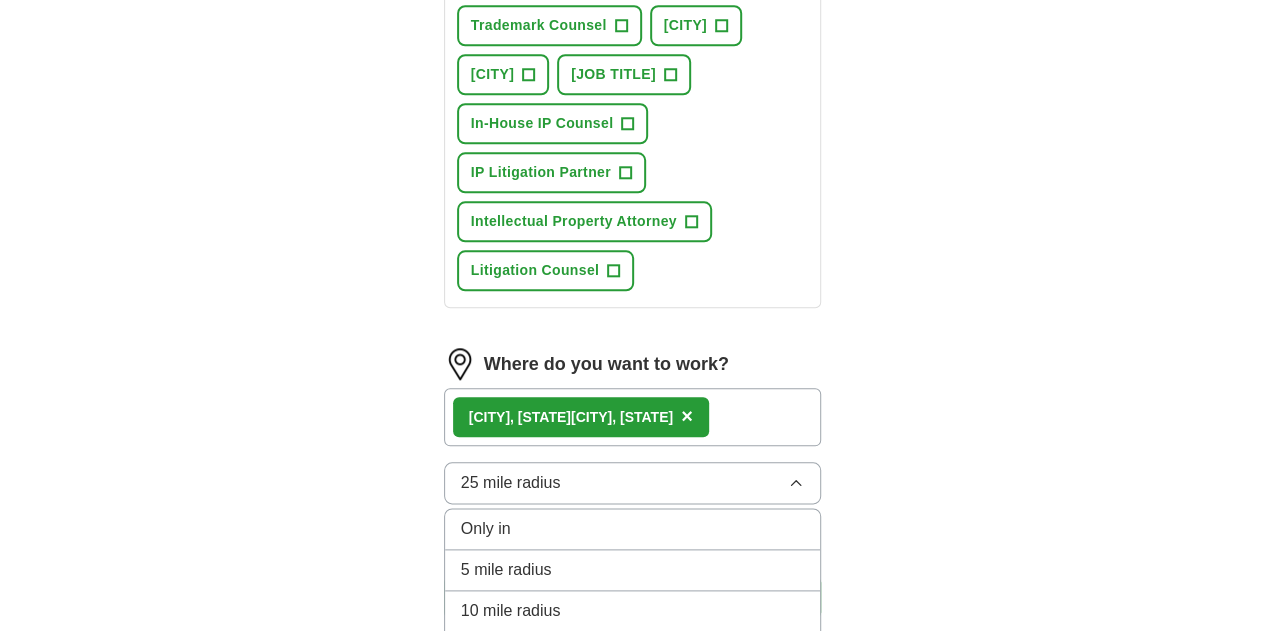 click on "50 mile radius" at bounding box center (633, 696) 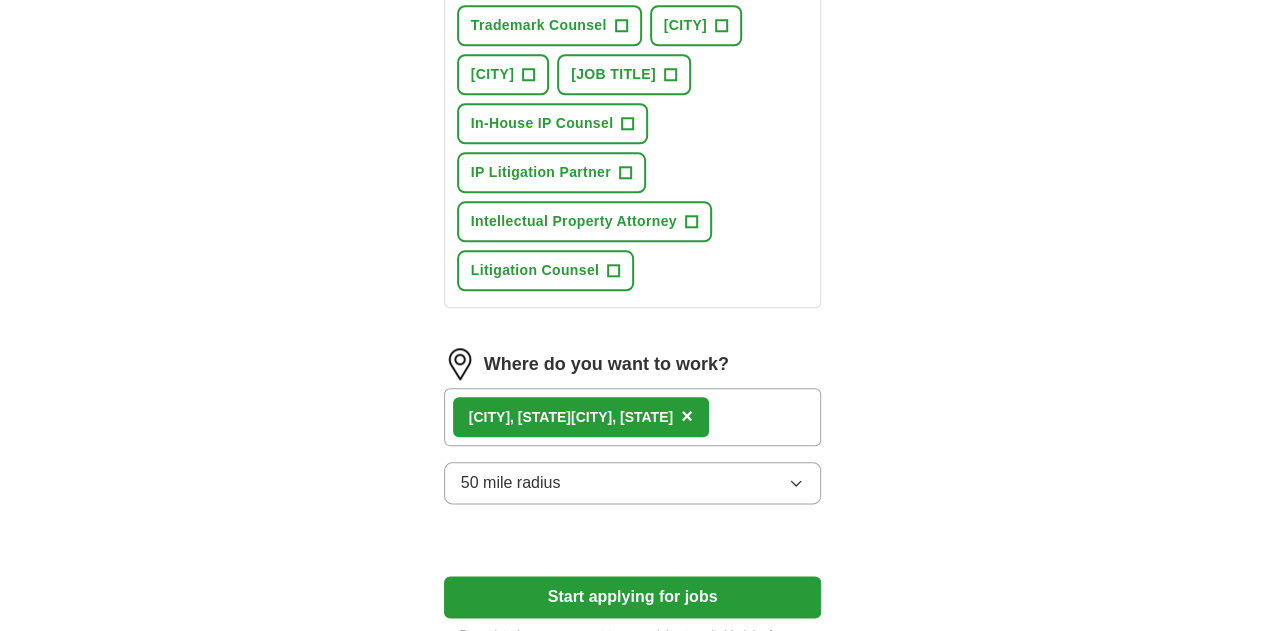 click on "Start applying for jobs" at bounding box center (633, 597) 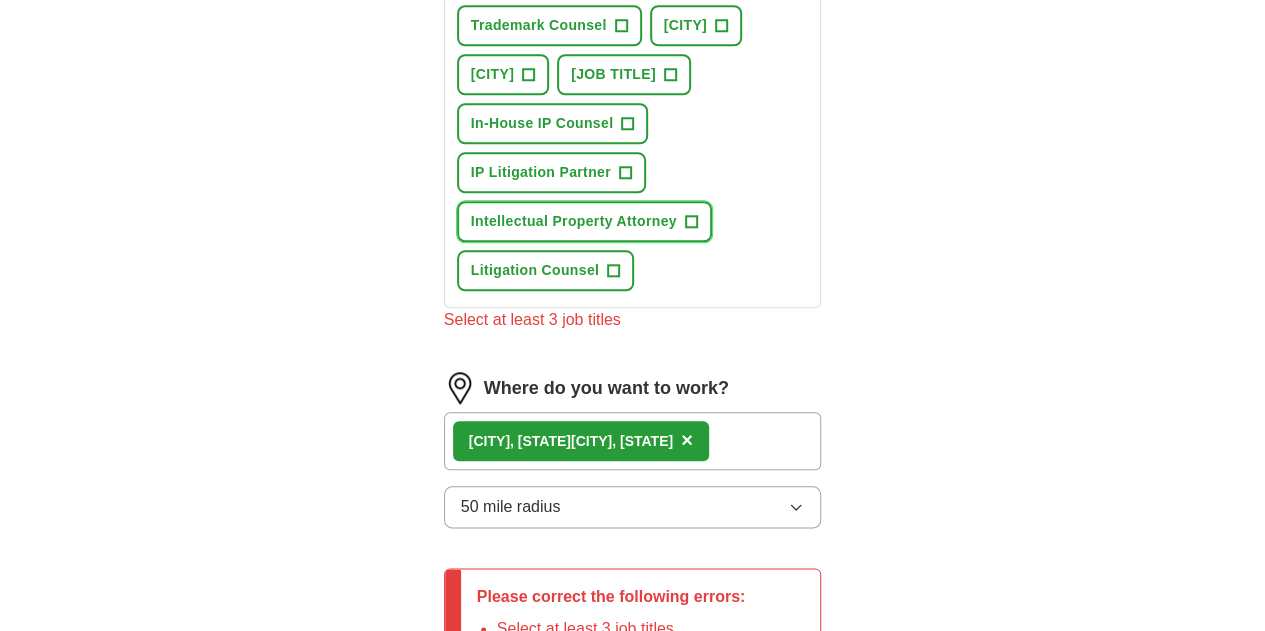 click on "+" at bounding box center (691, 222) 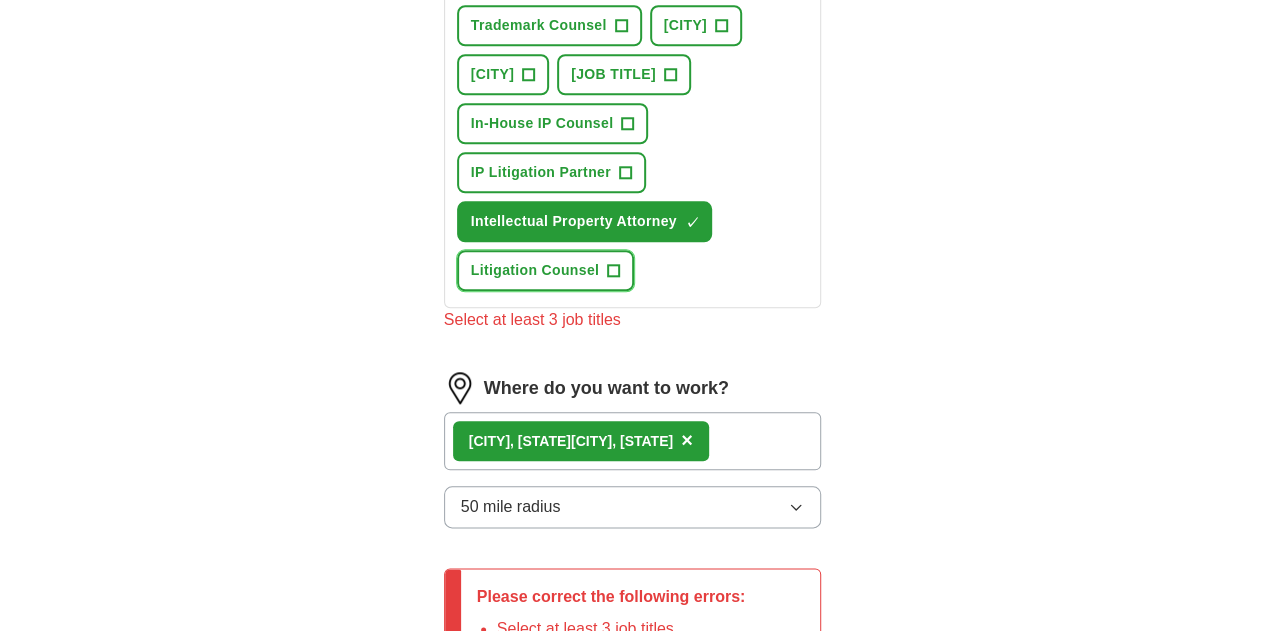 click on "Litigation Counsel" at bounding box center [535, 270] 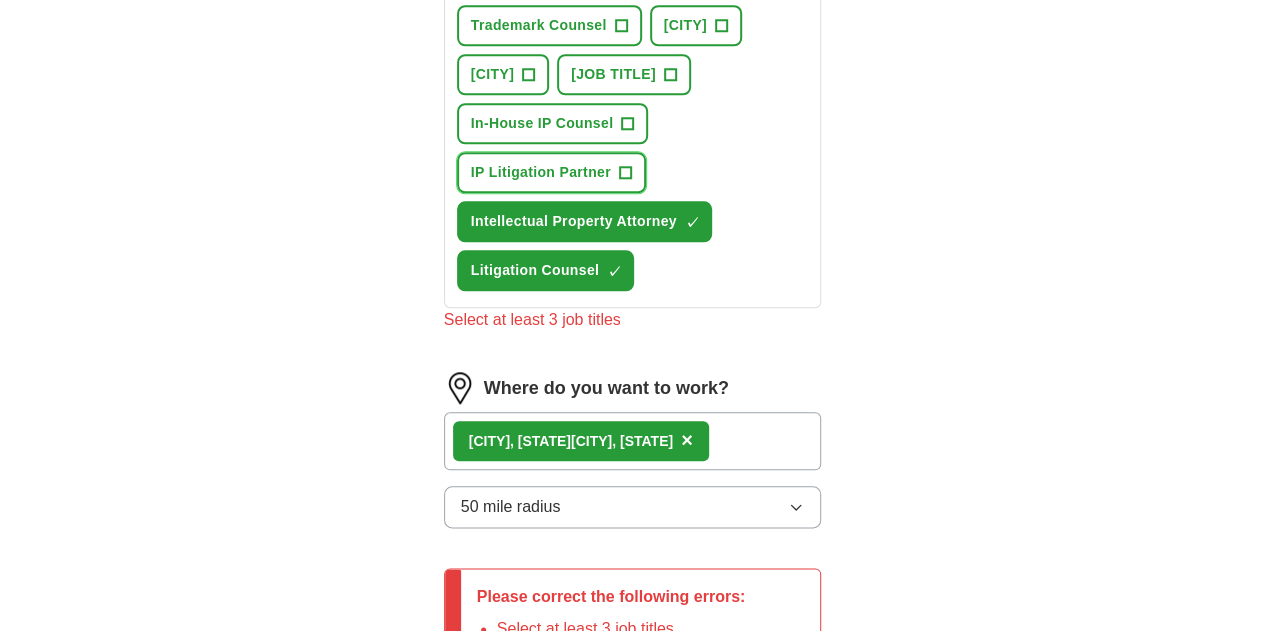 click on "IP Litigation Partner +" at bounding box center [551, 172] 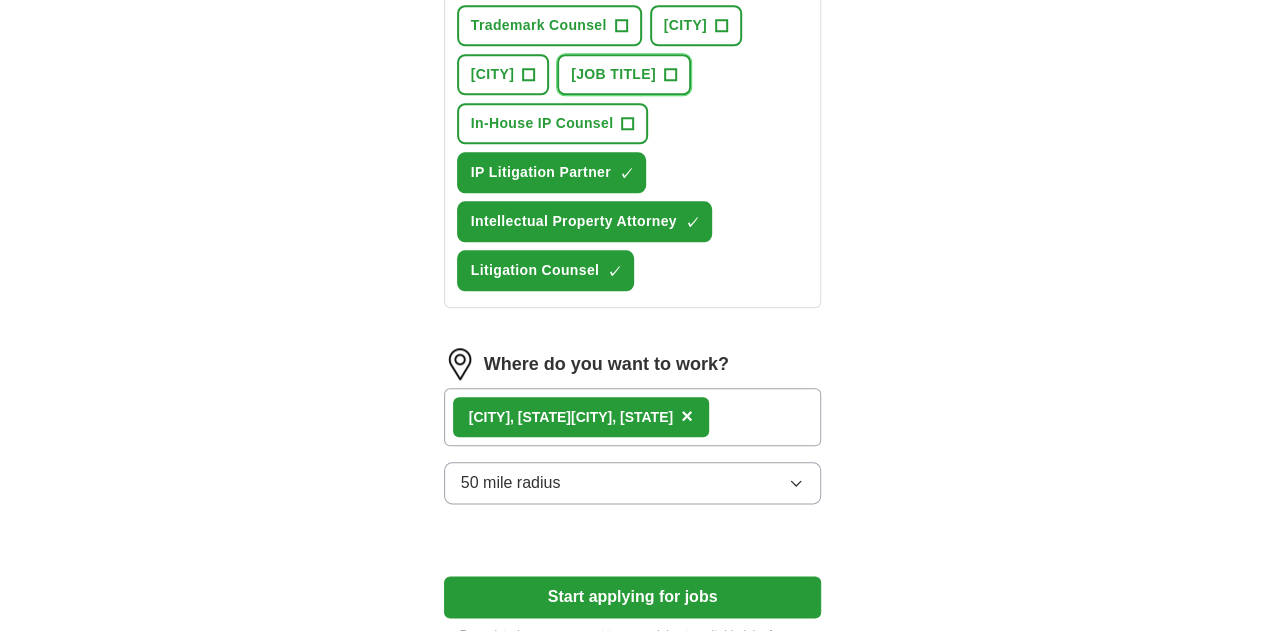 click on "[JOB TITLE] +" at bounding box center (624, 74) 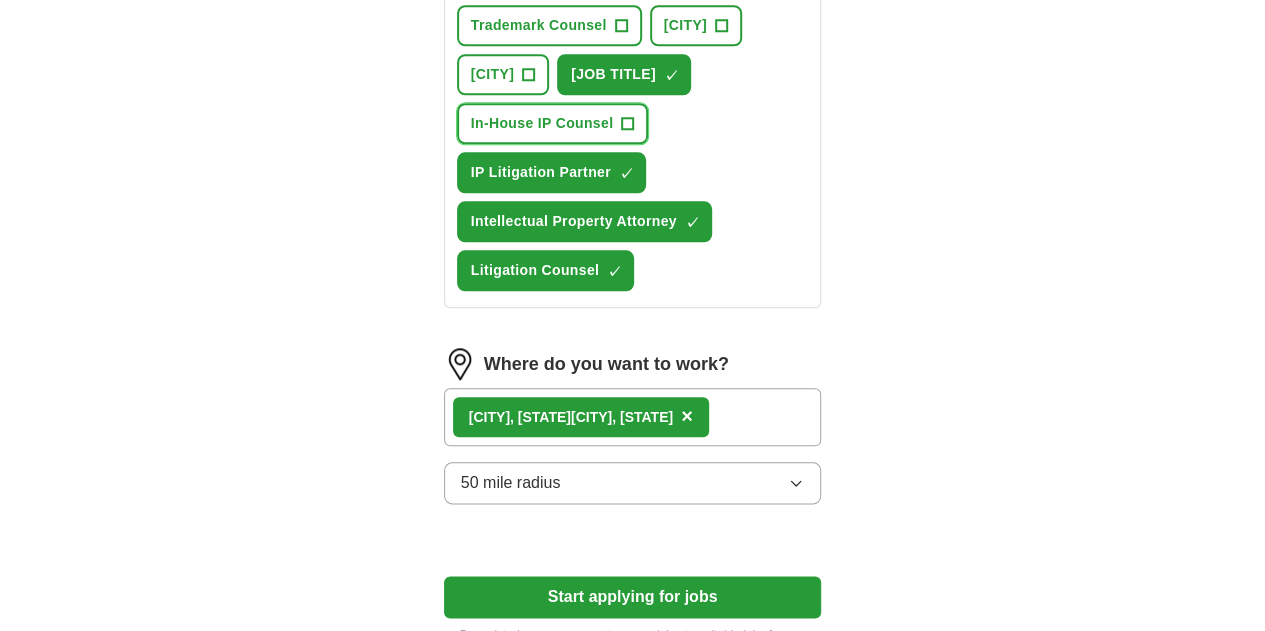 click on "[JOB TITLE] +" at bounding box center (553, 123) 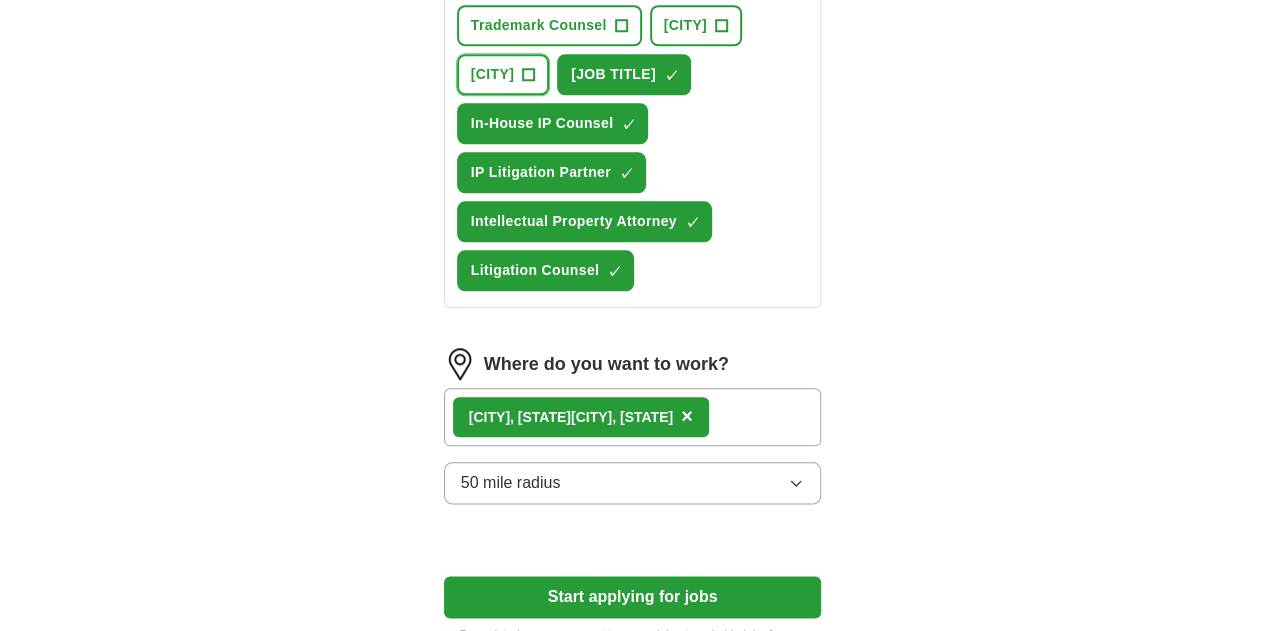 click on "[CITY]" at bounding box center (492, 74) 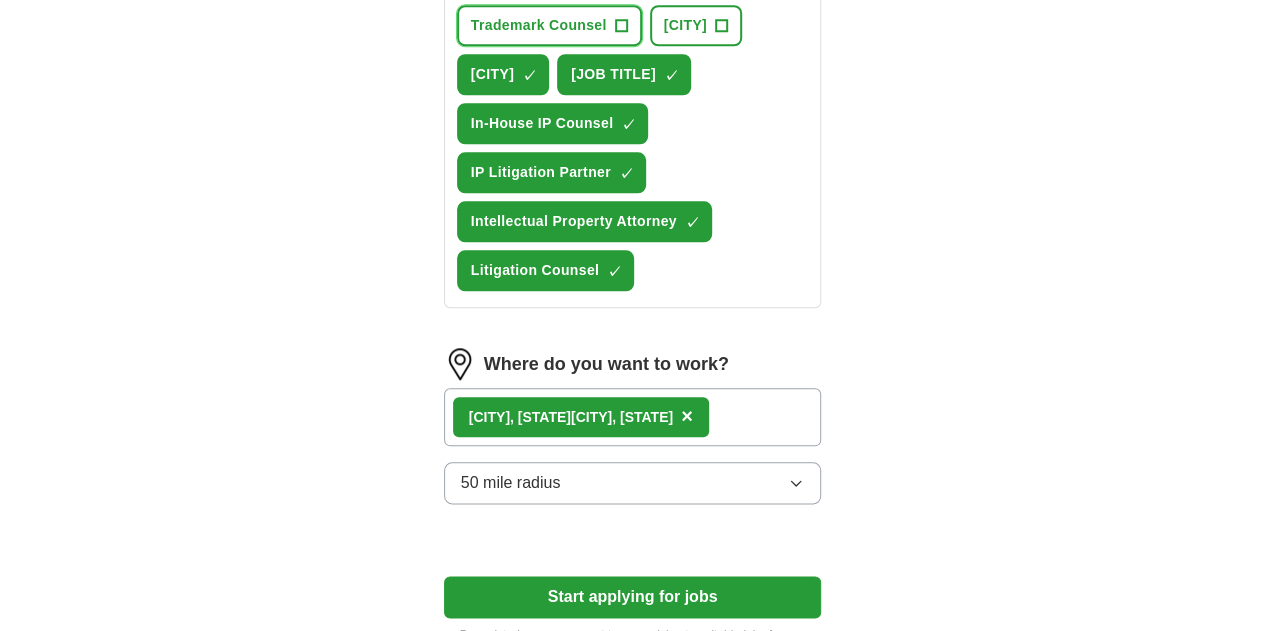 click on "Trademark Counsel" at bounding box center [539, 25] 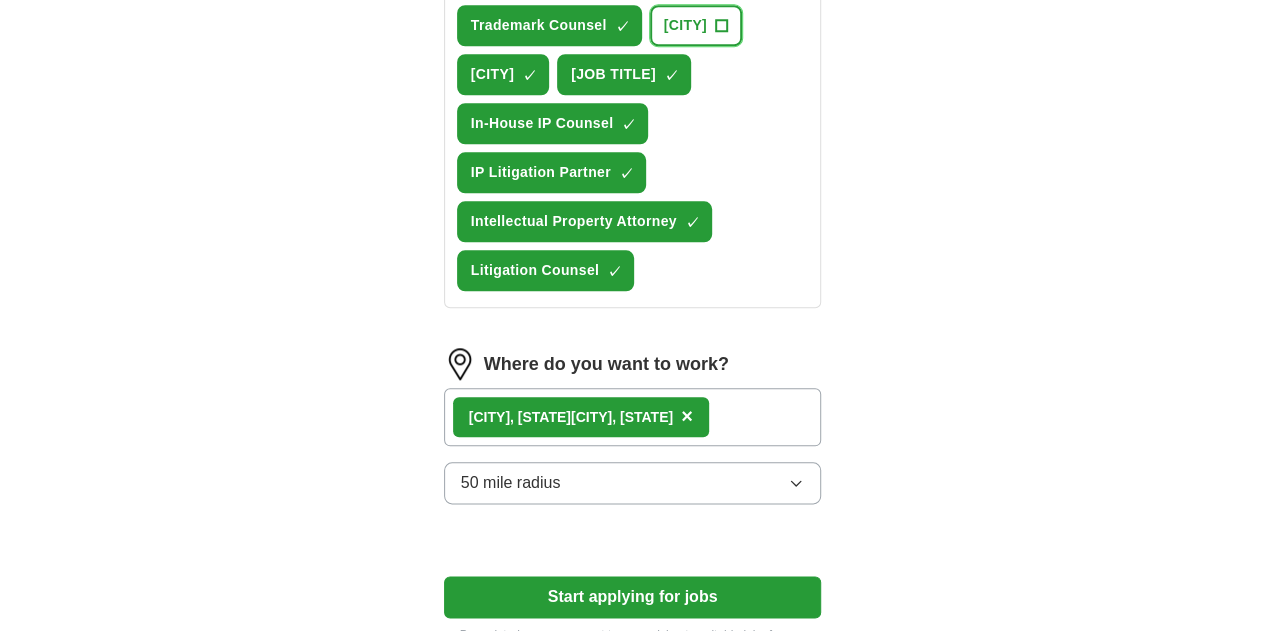 click on "[CITY]" at bounding box center (685, 25) 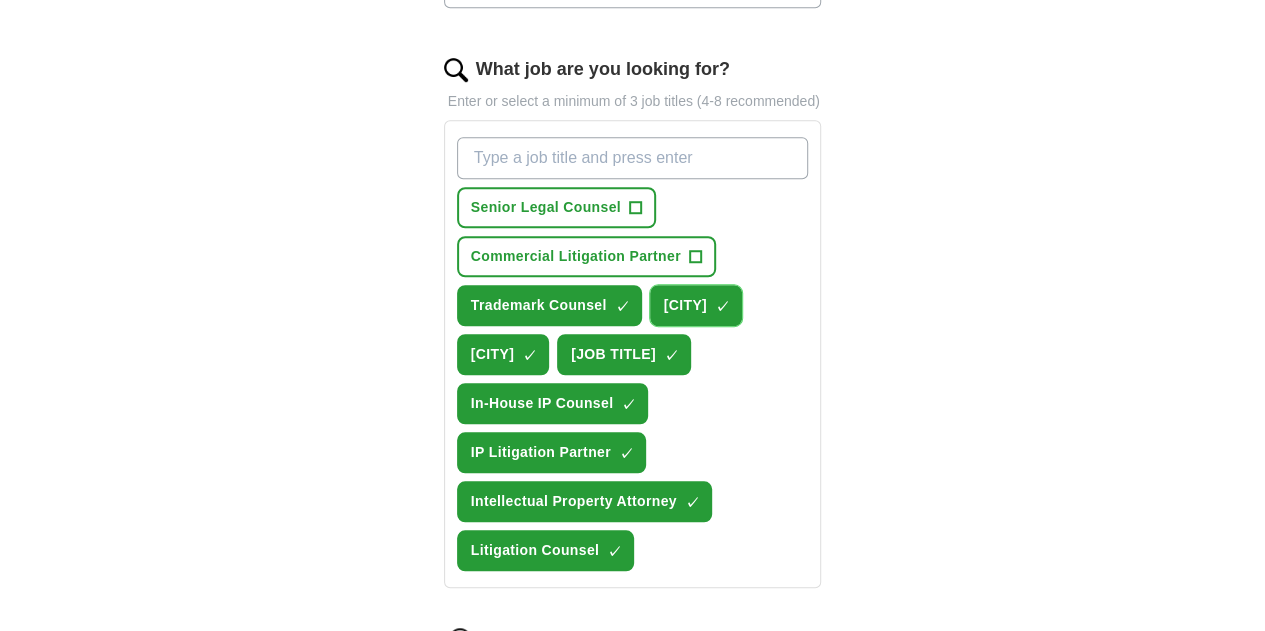 scroll, scrollTop: 600, scrollLeft: 0, axis: vertical 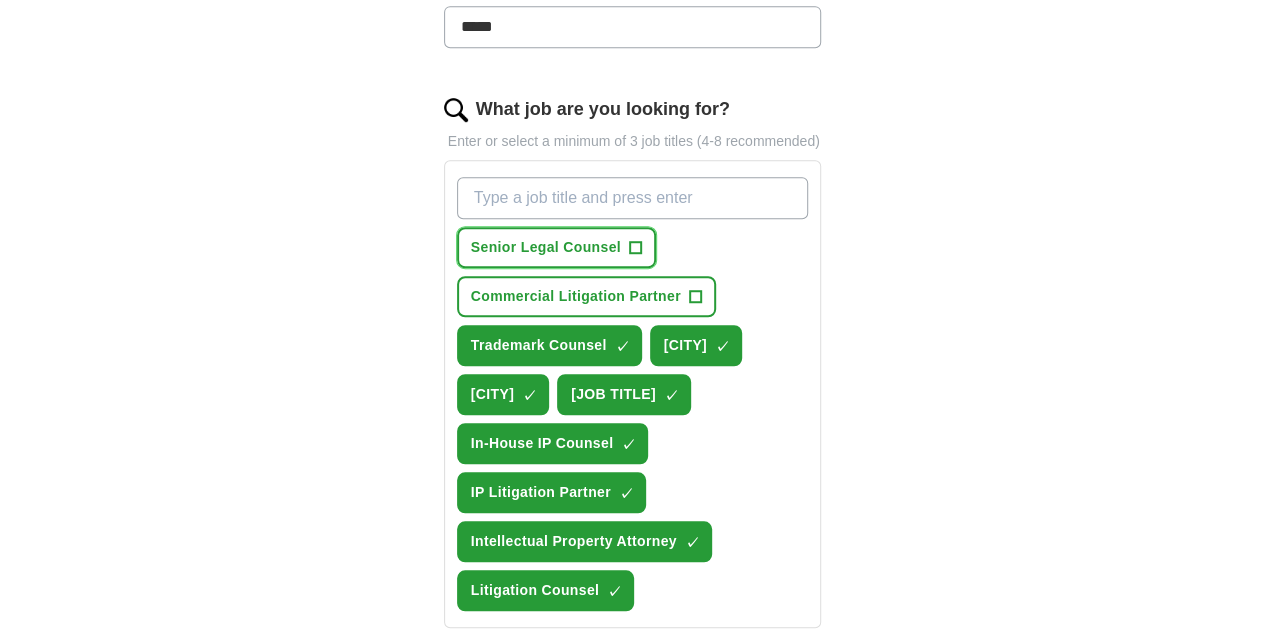 click on "+" at bounding box center [635, 248] 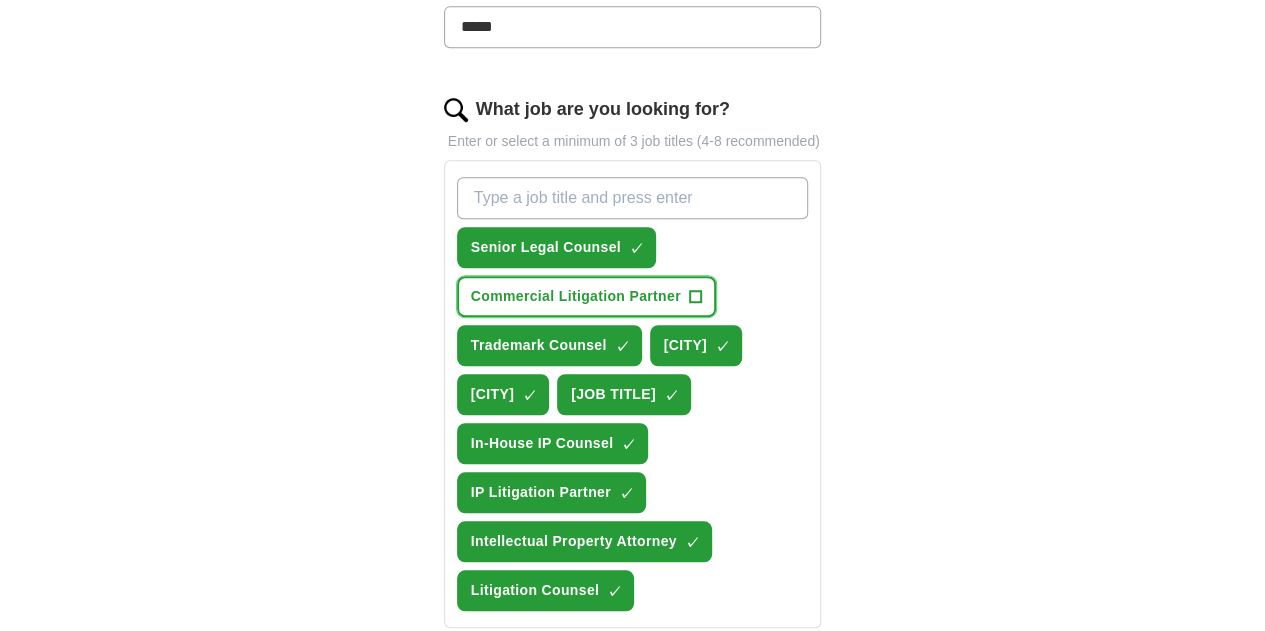 click on "+" at bounding box center [695, 297] 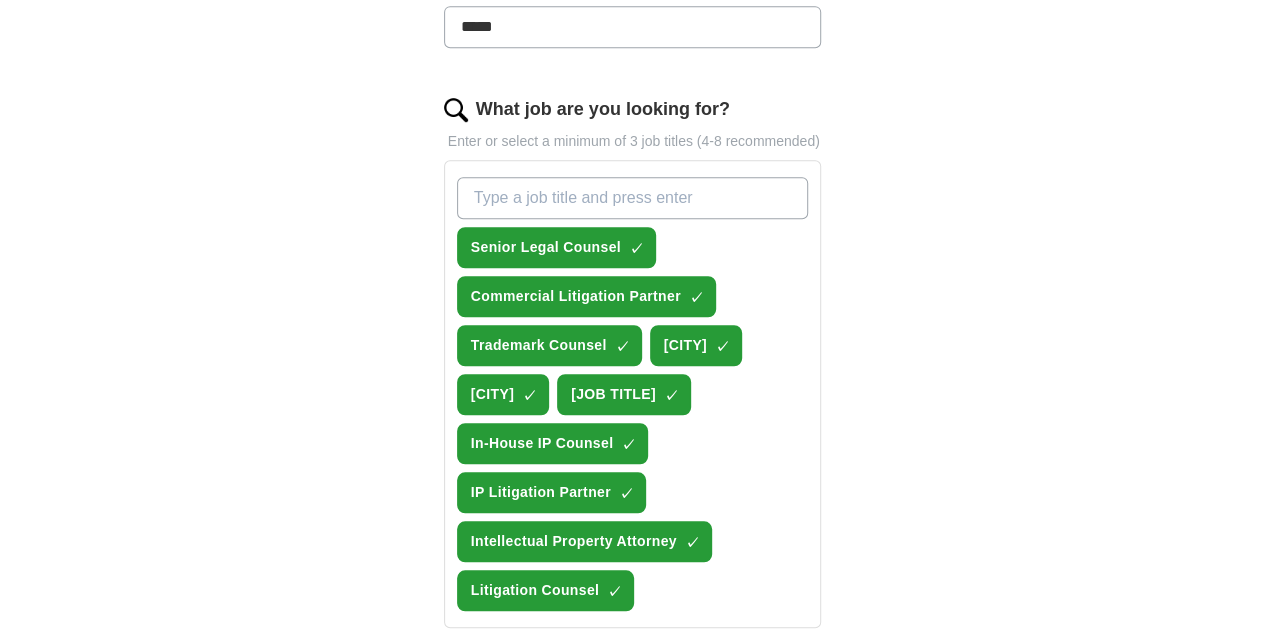 click on "What job are you looking for?" at bounding box center [633, 198] 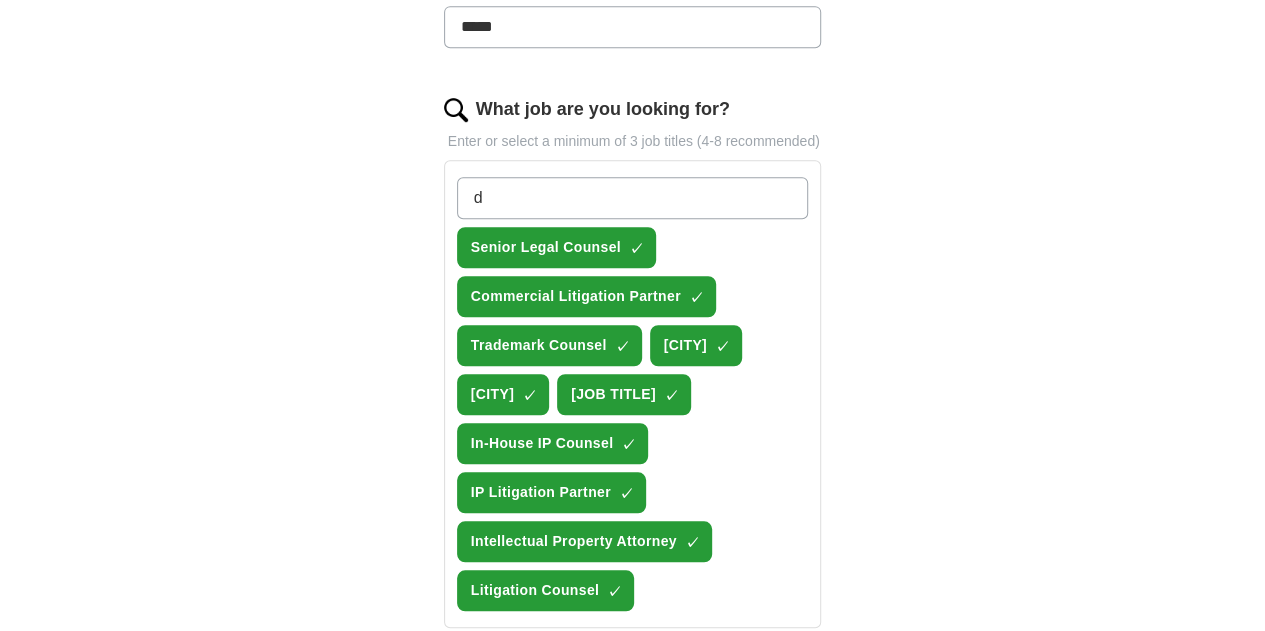 click on "d" at bounding box center [633, 198] 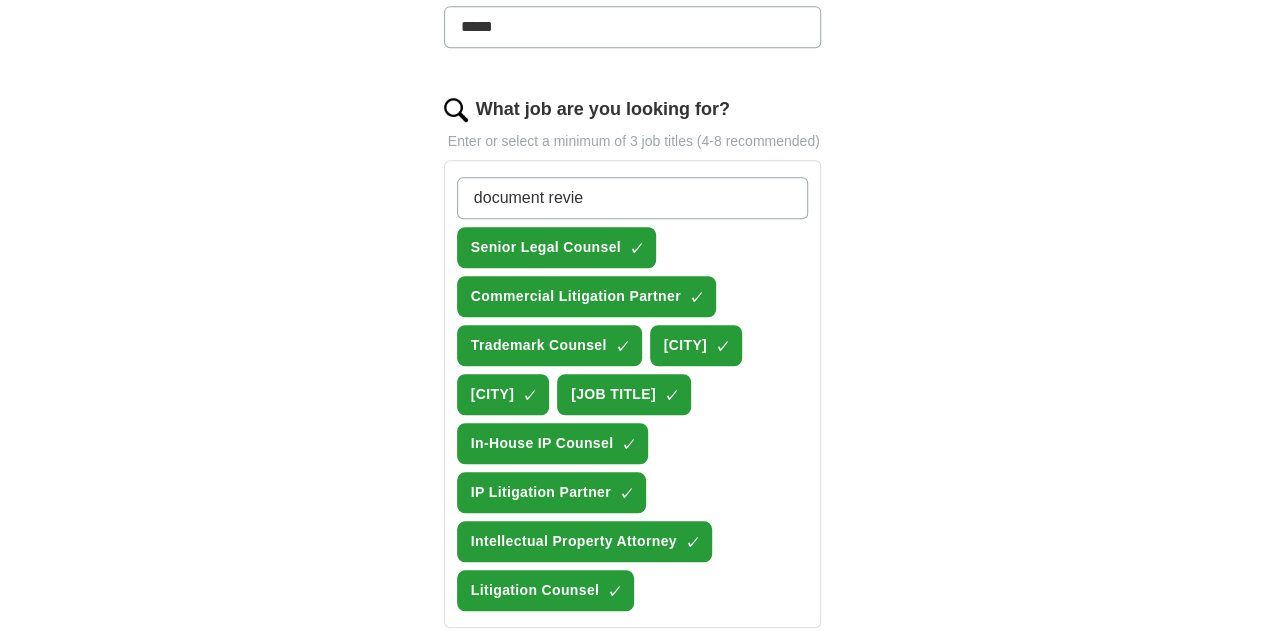 type on "[JOB TITLE]" 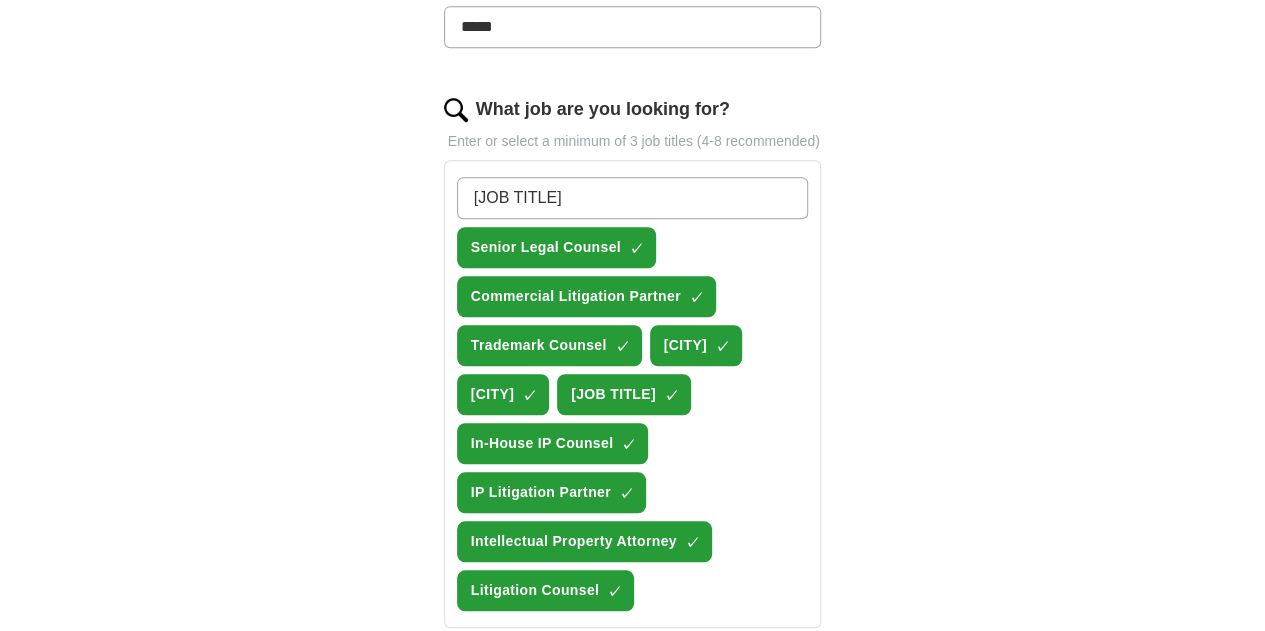 type 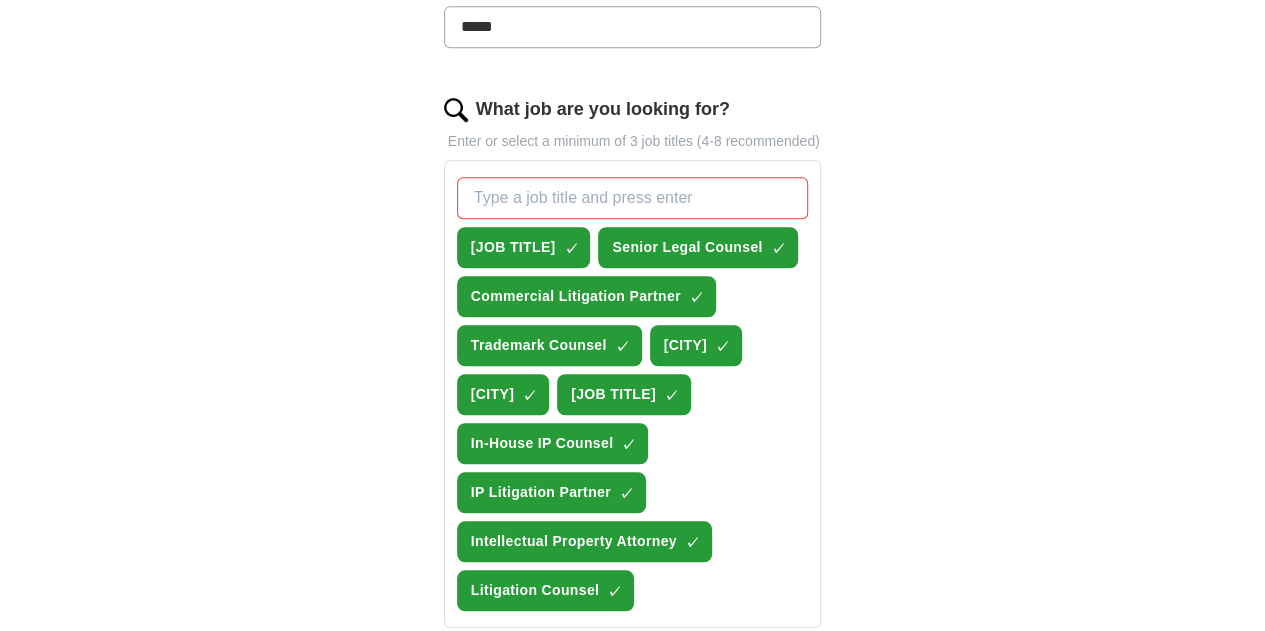 click on "ApplyIQ Let  ApplyIQ  do the hard work of searching and applying for jobs. Just tell us what you're looking for, and we'll do the rest. Select a resume [FIRST] [LAST] CV Adobe.doc [DATE], [TIME] Upload a different  resume By uploading your  resume  you agree to our   T&Cs   and   Privacy Notice . First Name ****** Last Name ***** What job are you looking for? Enter or select a minimum of 3 job titles (4-8 recommended) document review ✓ × Senior Legal Counsel ✓ × Commercial Litigation Partner ✓ × Trademark Counsel ✓ × Senior IP Counsel ✓ × Senior Commercial Attorney ✓ × Senior Trademark Attorney ✓ × In-House IP Counsel ✓ × IP Litigation Partner ✓ × Intellectual Property Attorney ✓ × Litigation Counsel ✓ × Select a maximum of 10 job titles Where do you want to work? [CITY] [CITY], [STATE] × 50 mile radius Please correct the following errors: Select a maximum of 10 job titles Start applying for jobs By registering, you consent to us applying to suitable jobs for you" at bounding box center (633, 283) 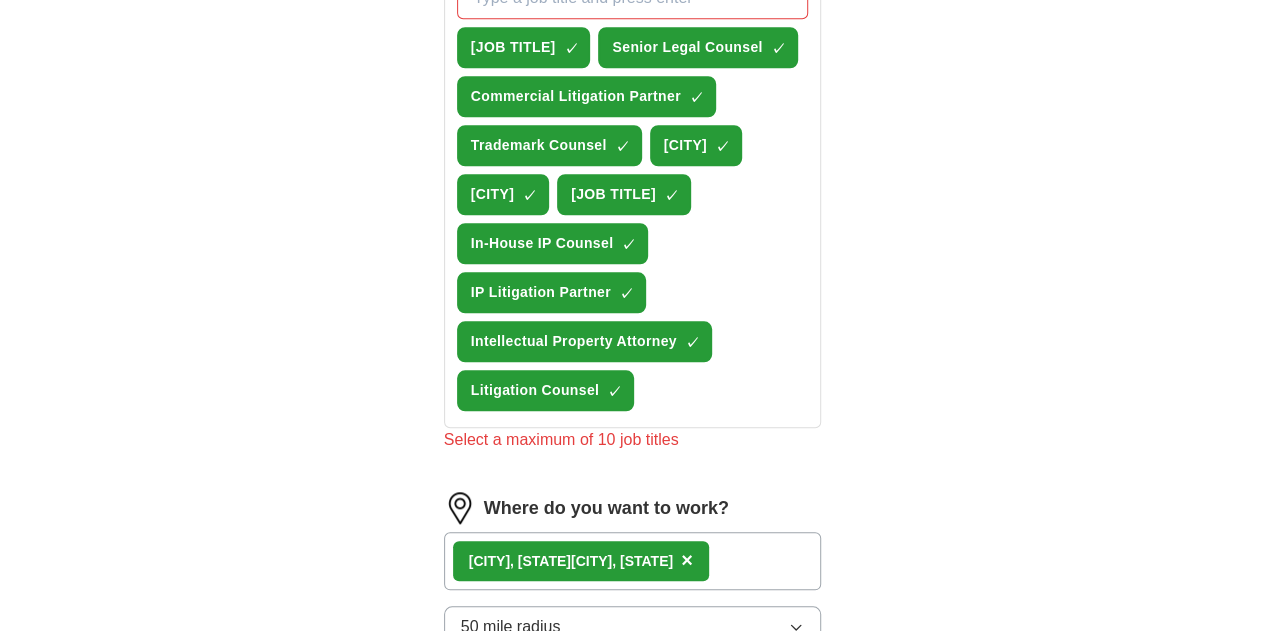 scroll, scrollTop: 840, scrollLeft: 0, axis: vertical 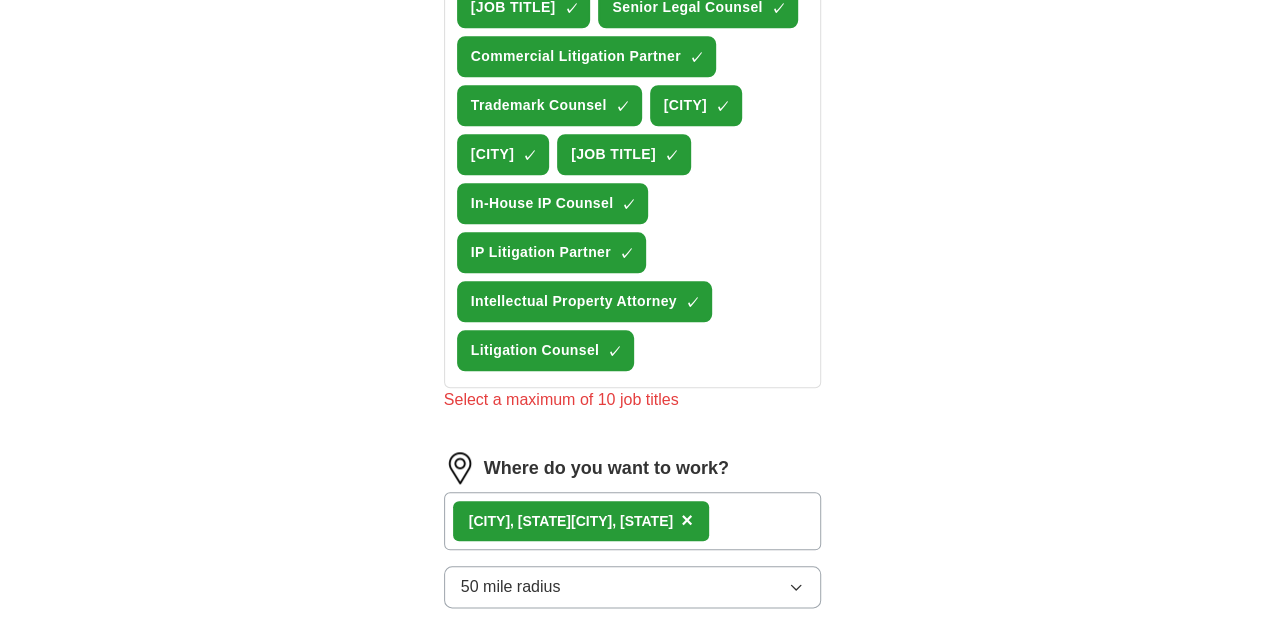 click on "Let  ApplyIQ  do the hard work of searching and applying for jobs. Just tell us what you're looking for, and we'll do the rest. Select a resume [FIRST] [LAST] CV Adobe.doc [DATE], [TIME] Upload a different  resume By uploading your  resume  you agree to our   T&Cs   and   Privacy Notice . First Name ****** Last Name ***** What job are you looking for? Enter or select a minimum of 3 job titles (4-8 recommended) document review ✓ × Senior Legal Counsel ✓ × Commercial Litigation Partner ✓ × Trademark Counsel ✓ × Senior IP Counsel ✓ × Senior Commercial Attorney ✓ × Senior Trademark Attorney ✓ × In-House IP Counsel ✓ × IP Litigation Partner ✓ × Intellectual Property Attorney ✓ × Litigation Counsel ✓ × Select a maximum of 10 job titles Where do you want to work? [CITY] [CITY], [STATE] × 50 mile radius Please correct the following errors: Select a maximum of 10 job titles Start applying for jobs By registering, you consent to us applying to suitable jobs for you" at bounding box center (633, 99) 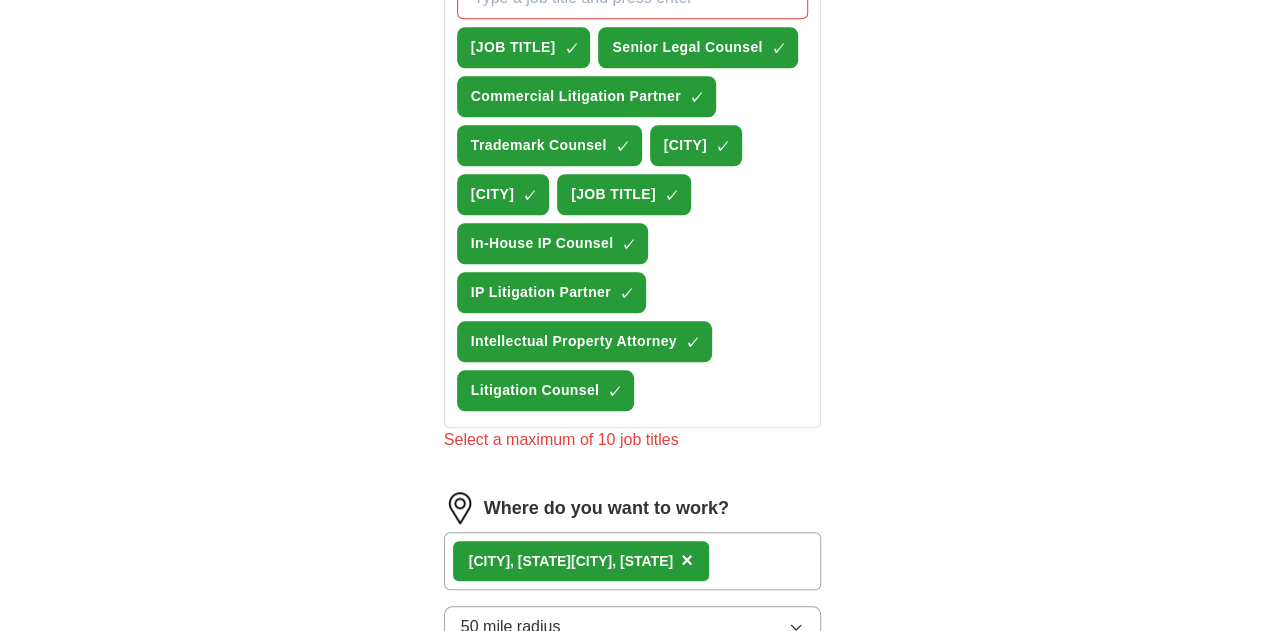scroll, scrollTop: 760, scrollLeft: 0, axis: vertical 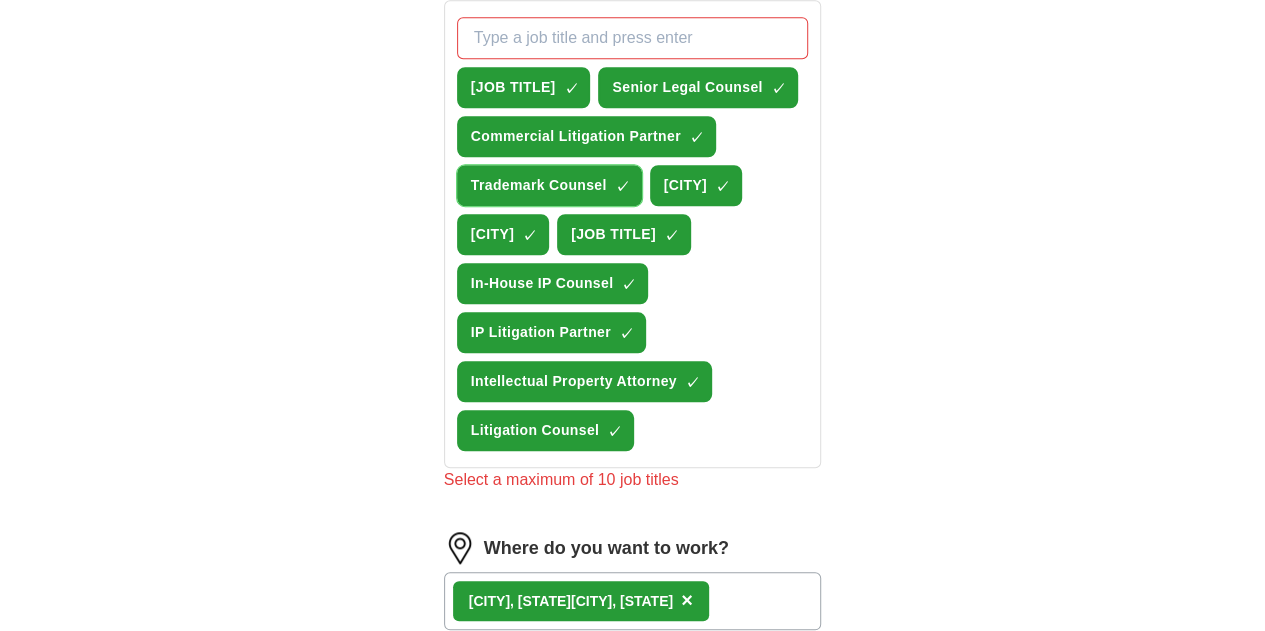 click on "×" at bounding box center (0, 0) 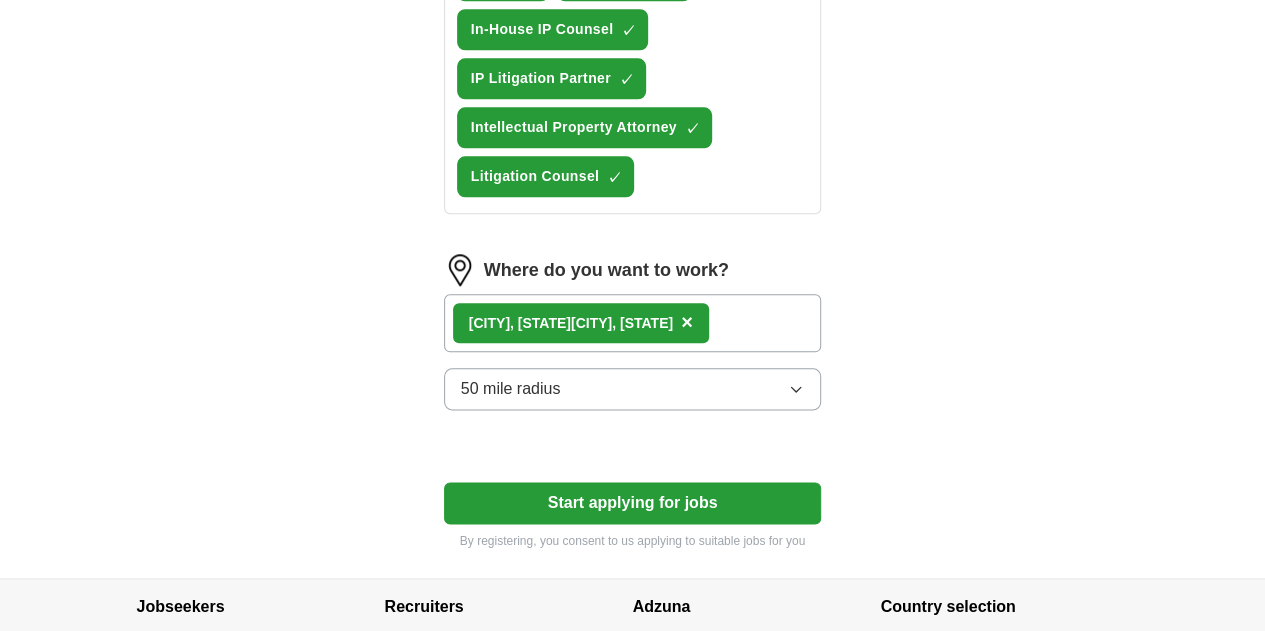 scroll, scrollTop: 1018, scrollLeft: 0, axis: vertical 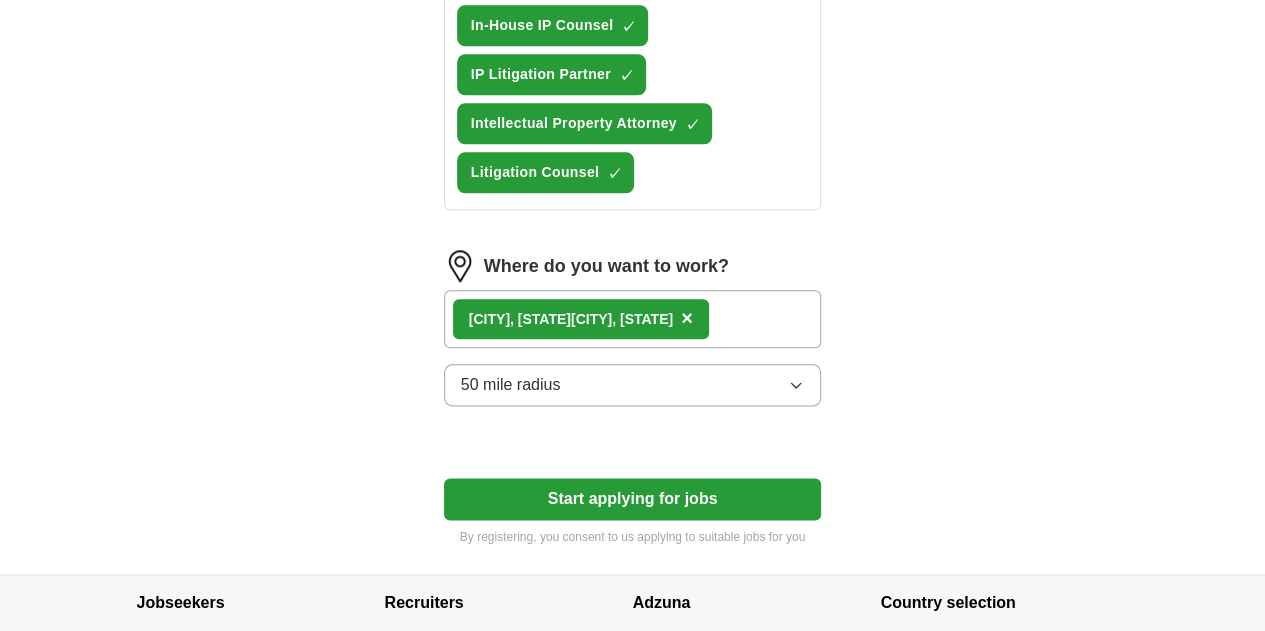 click on "Start applying for jobs" at bounding box center [633, 499] 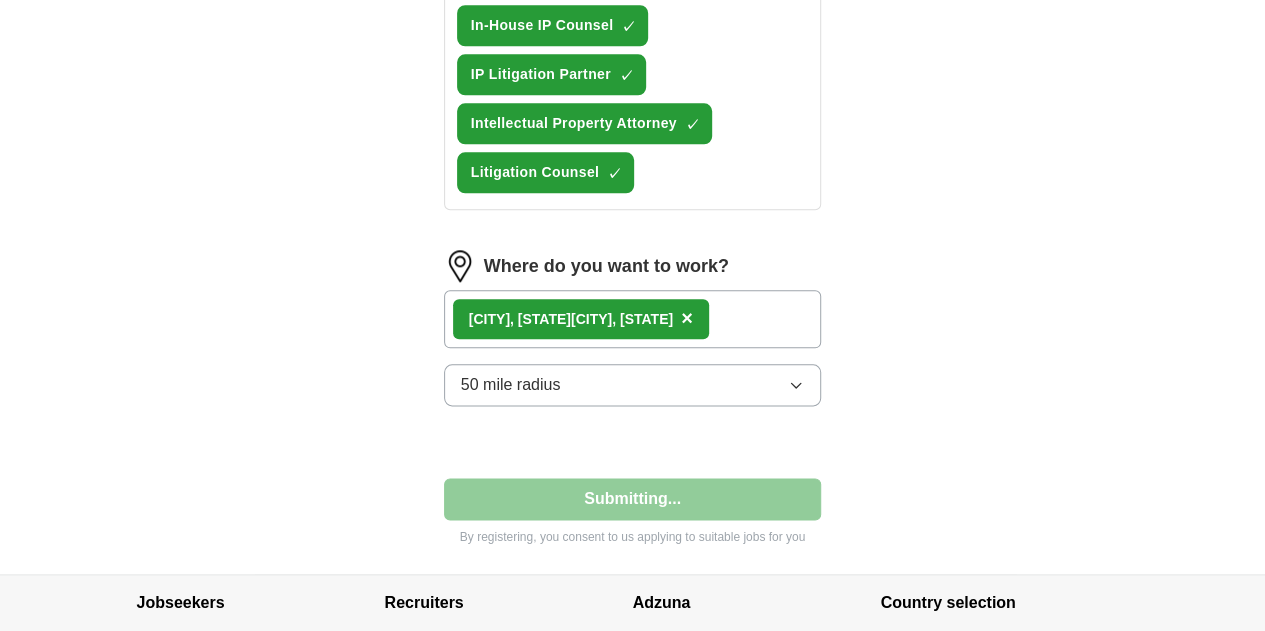 select on "**" 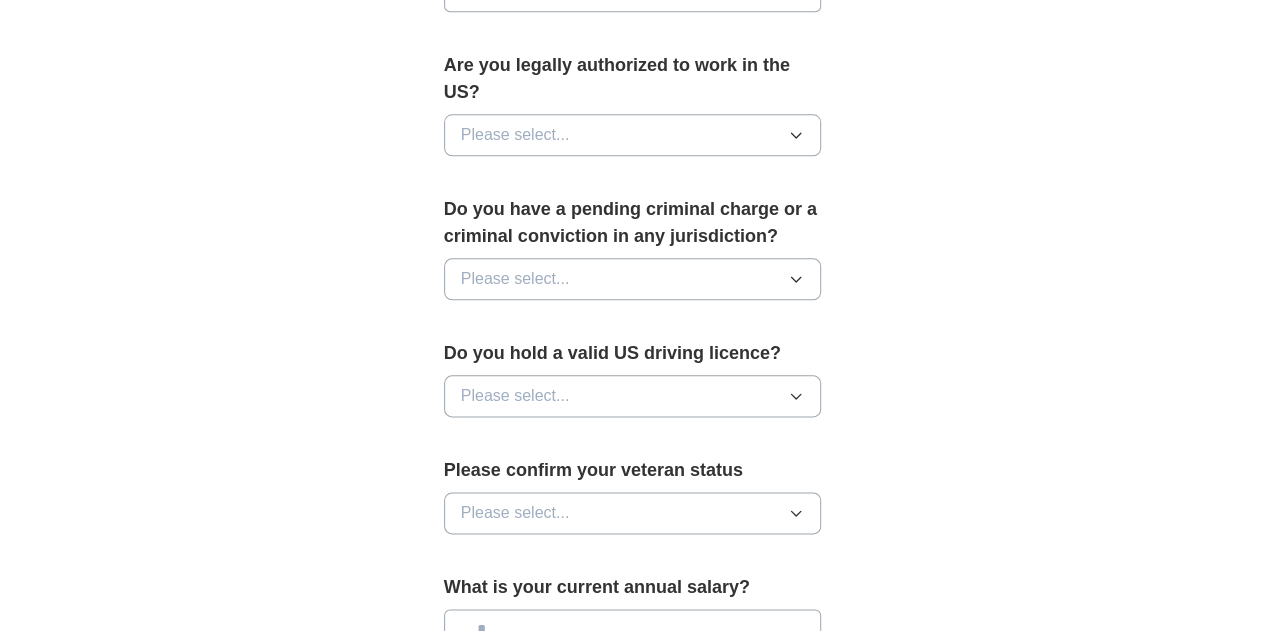 scroll, scrollTop: 0, scrollLeft: 0, axis: both 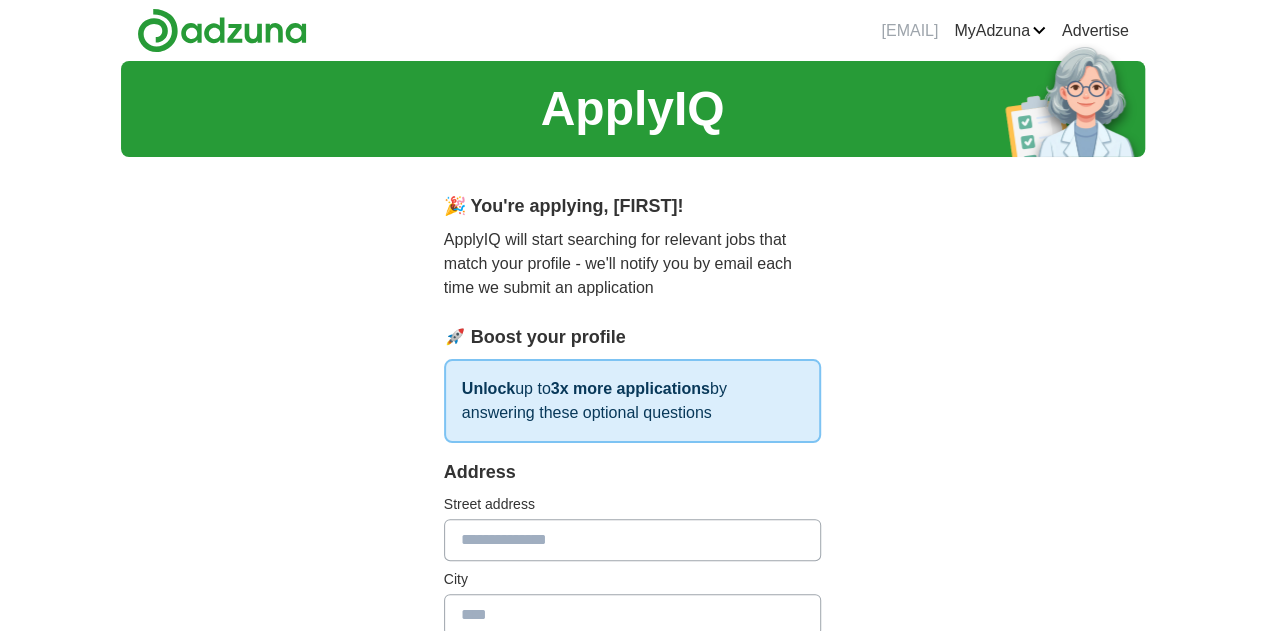 click on "🎉 You're applying , [FIRST] ! ApplyIQ will start searching for relevant jobs that match your profile - we'll notify you by email each time we submit an application 🚀 Boost your profile Unlock  up to  3x more applications  by answering these optional questions Address Street address City State / region Zip / postalcode Country Please select... Phone number [PHONE]" at bounding box center [633, 1039] 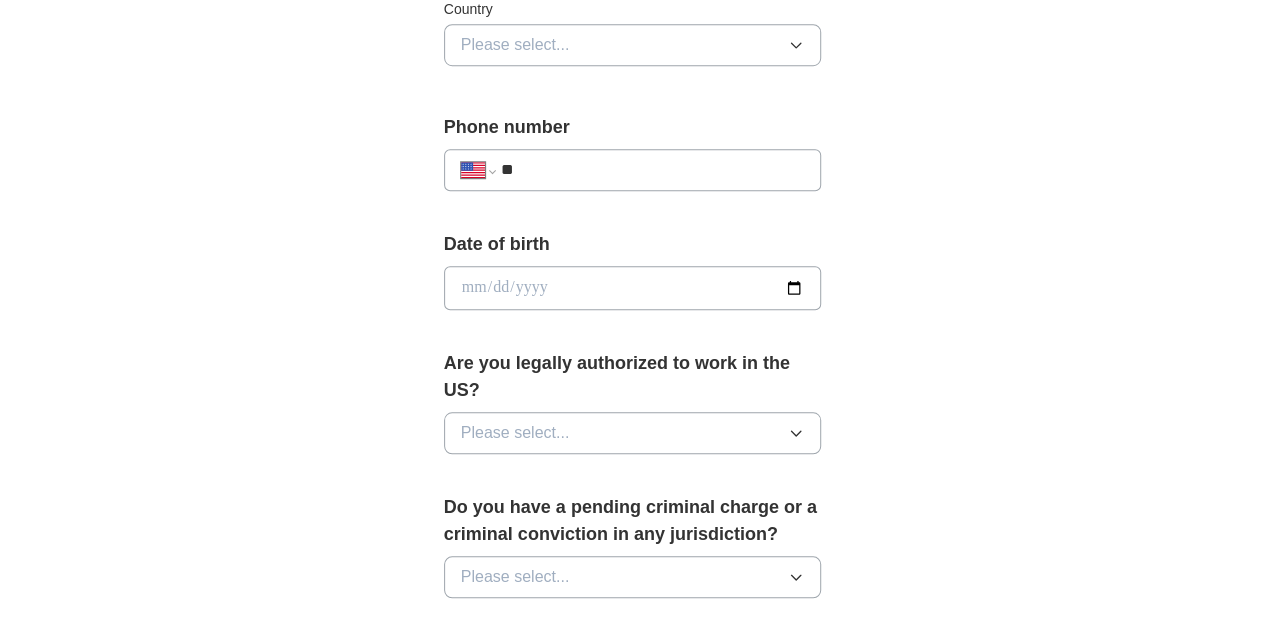 scroll, scrollTop: 760, scrollLeft: 0, axis: vertical 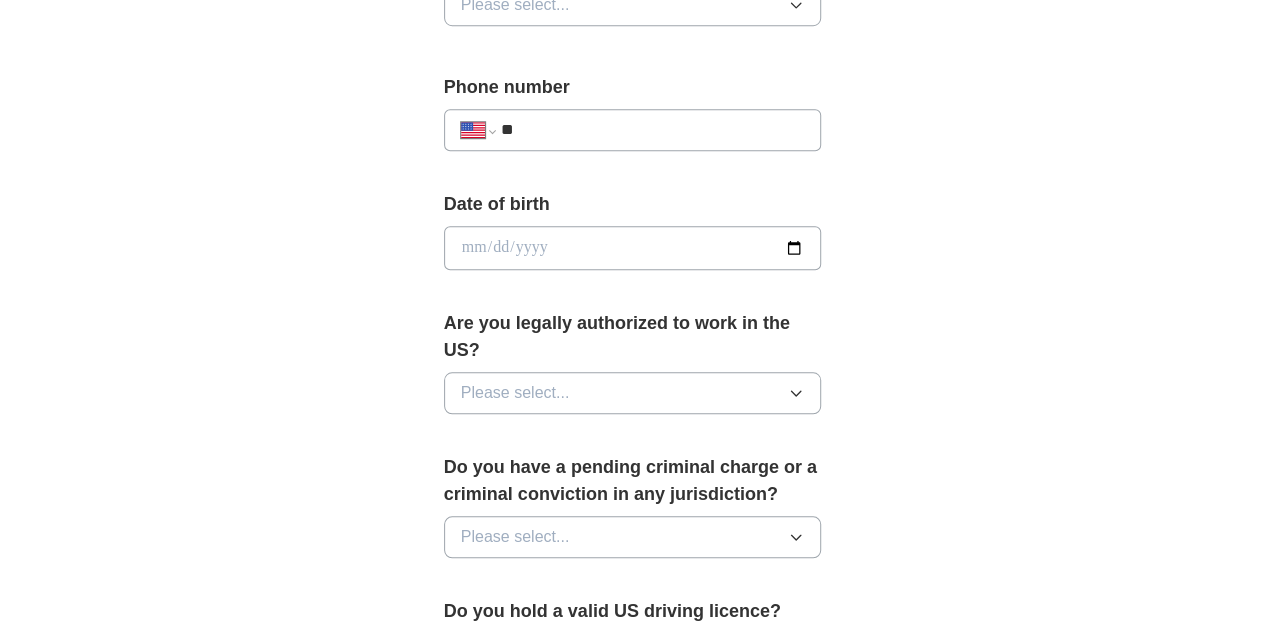 click 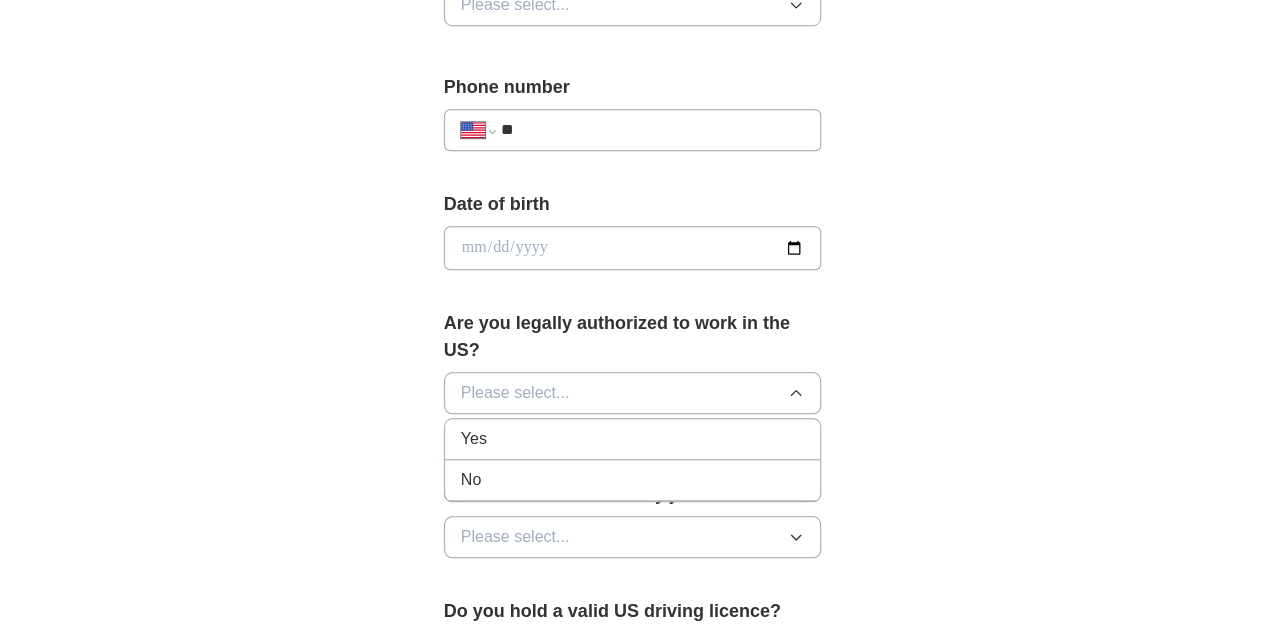 click on "Yes" at bounding box center [633, 439] 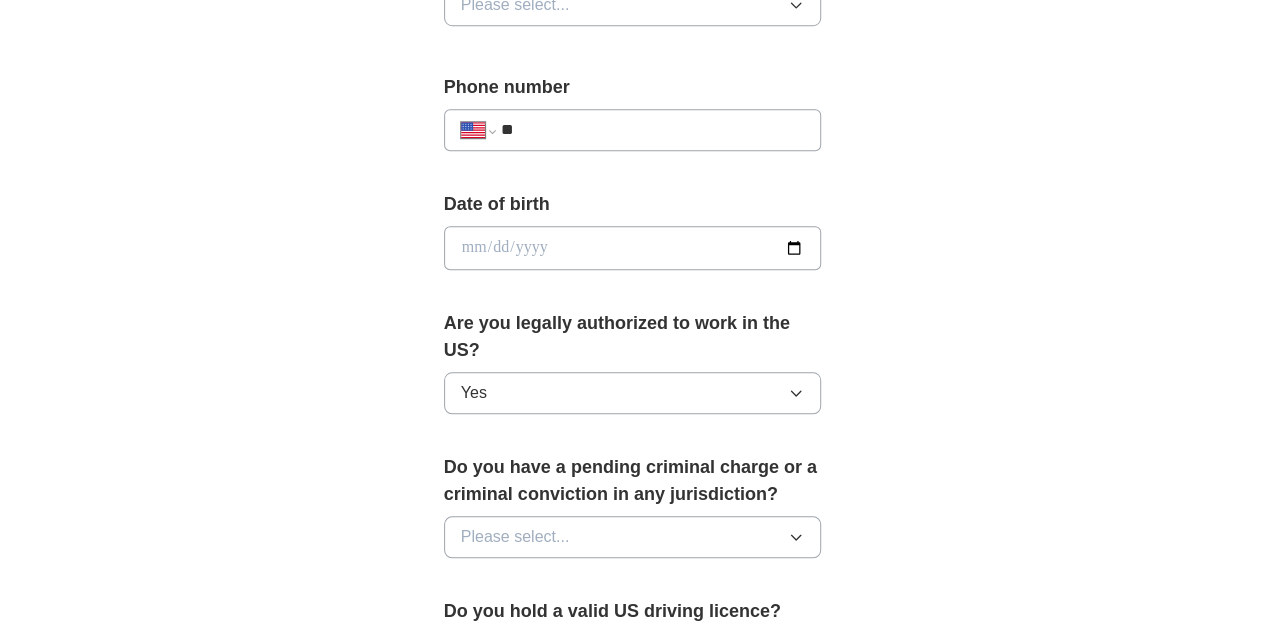 click 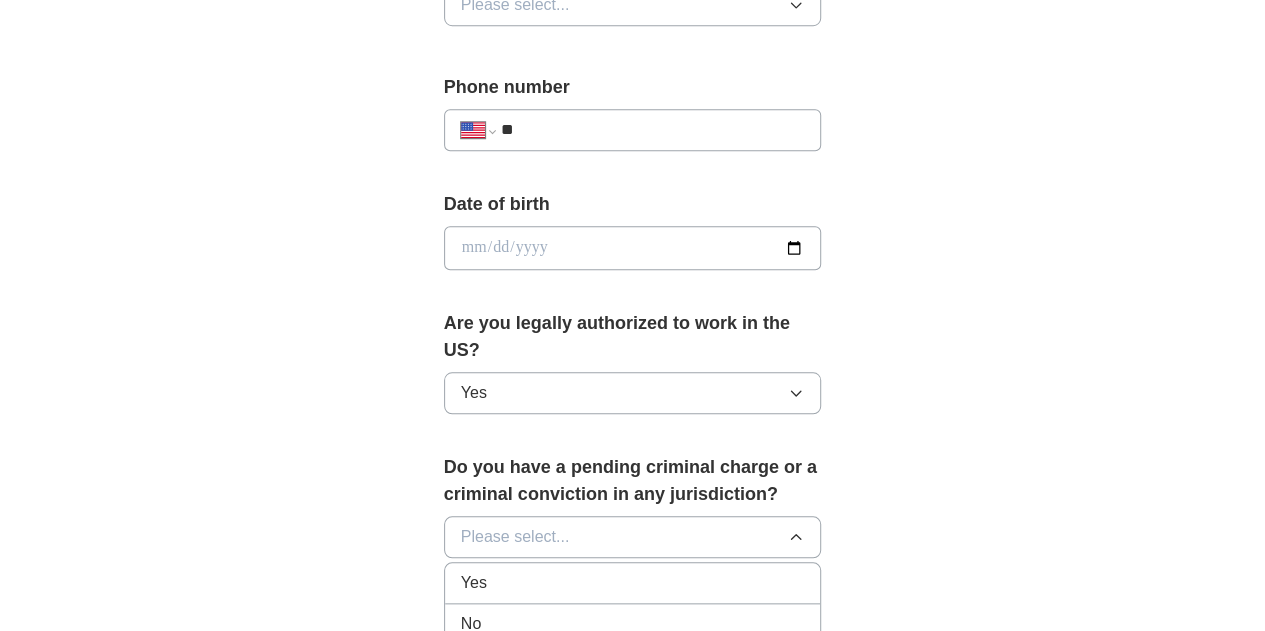 click on "No" at bounding box center (633, 624) 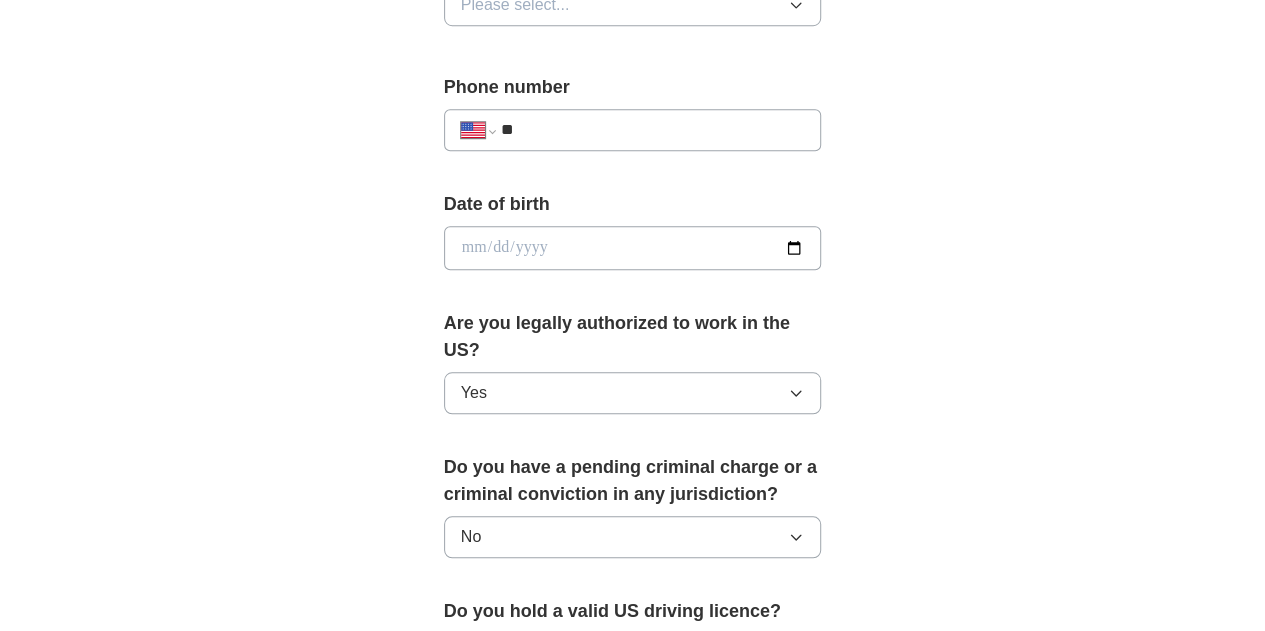 click on "🎉 You're applying , [FIRST] ! ApplyIQ will start searching for relevant jobs that match your profile - we'll notify you by email each time we submit an application 🚀 Boost your profile Unlock  up to  3x more applications  by answering these optional questions Address Street address City State / region Zip / postalcode Country Please select... Phone number [PHONE]" at bounding box center [633, 279] 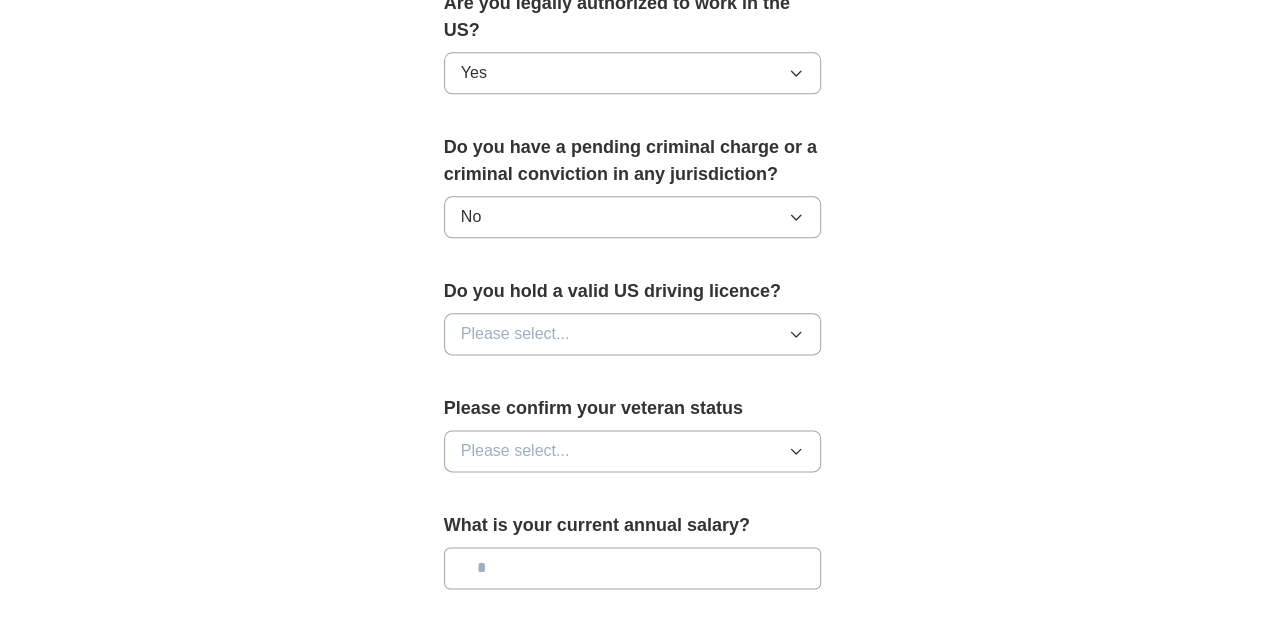 scroll, scrollTop: 1120, scrollLeft: 0, axis: vertical 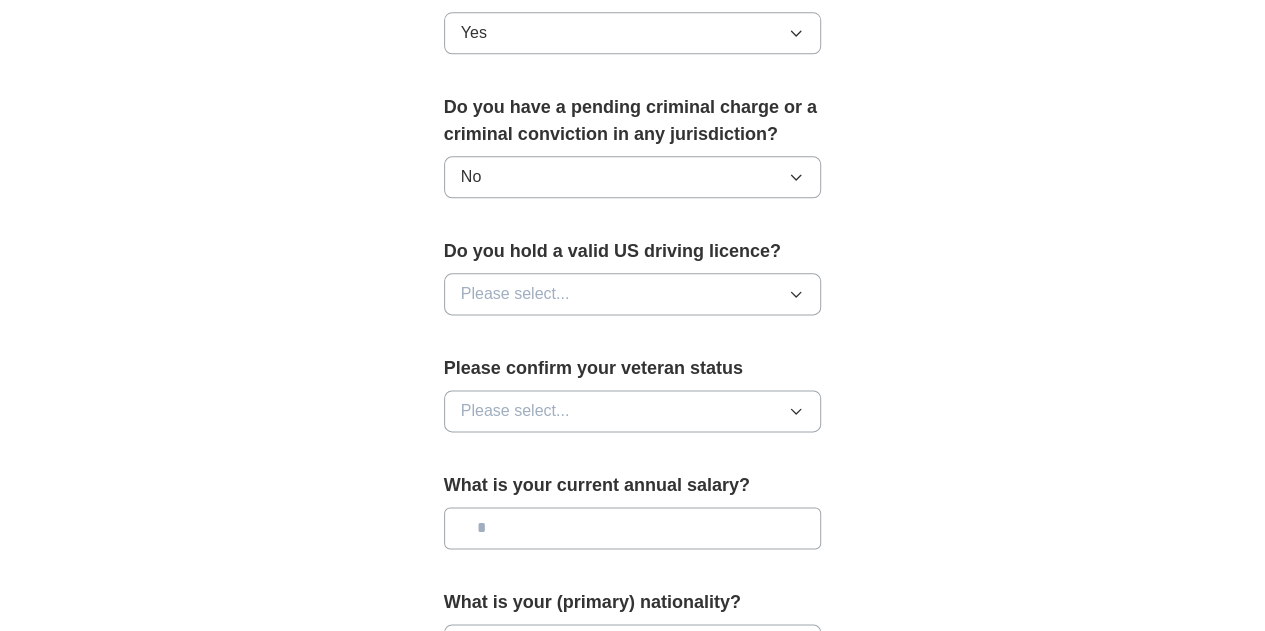 click 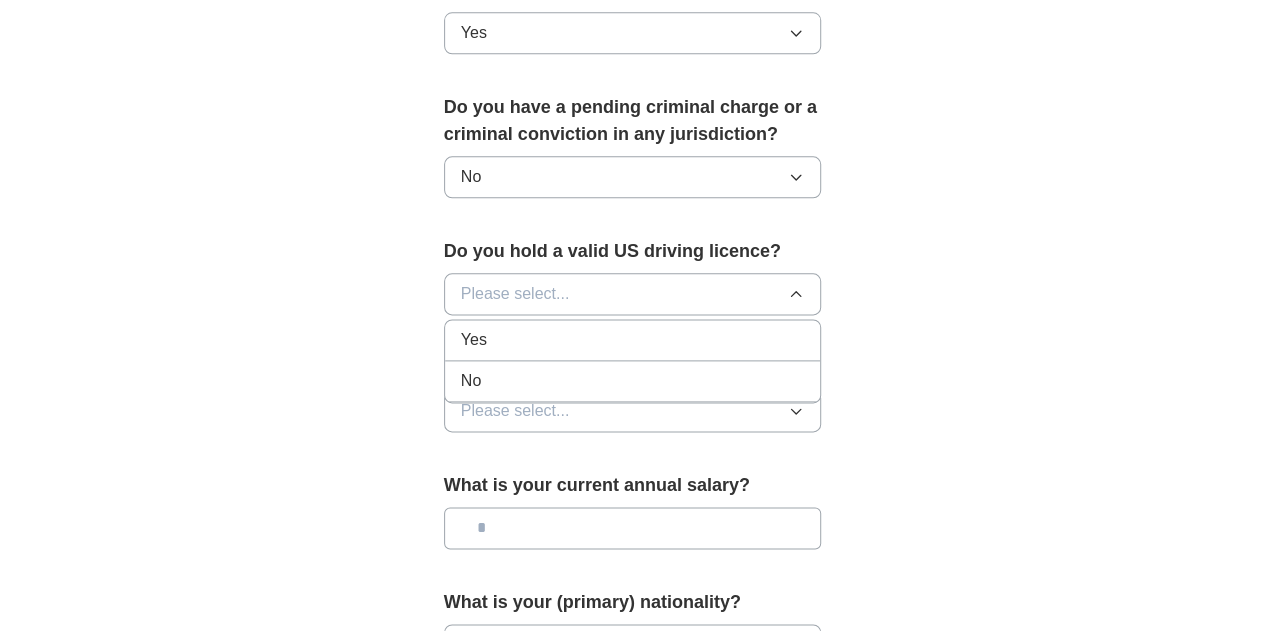 click on "Yes" at bounding box center (633, 340) 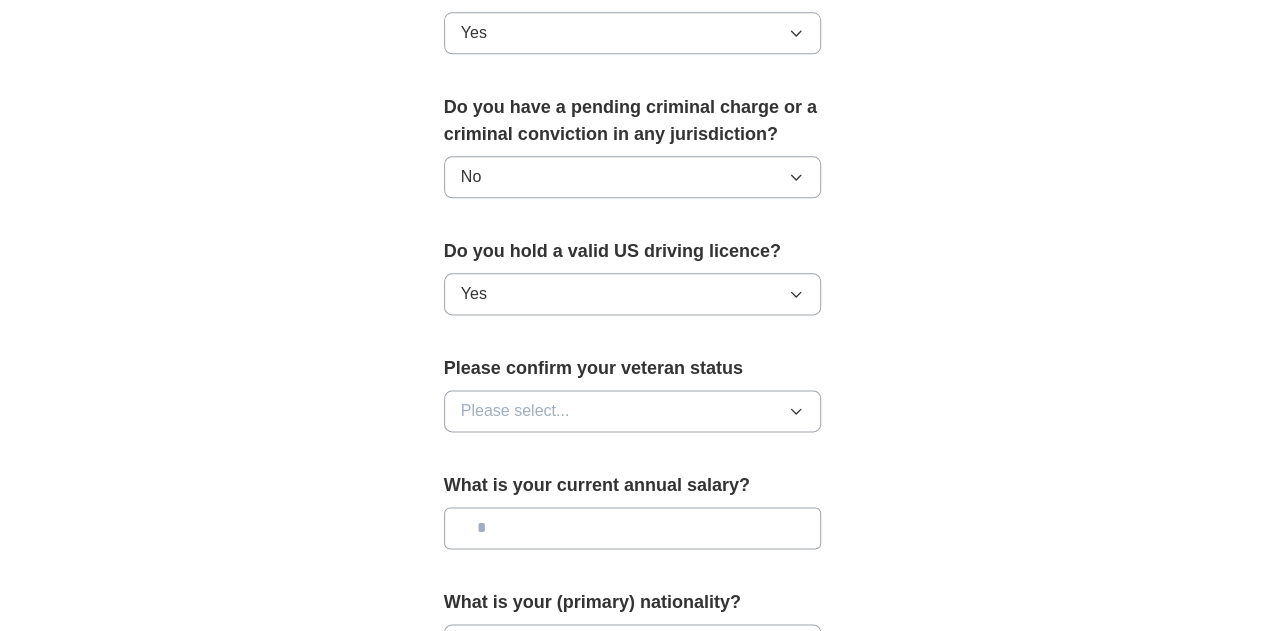click 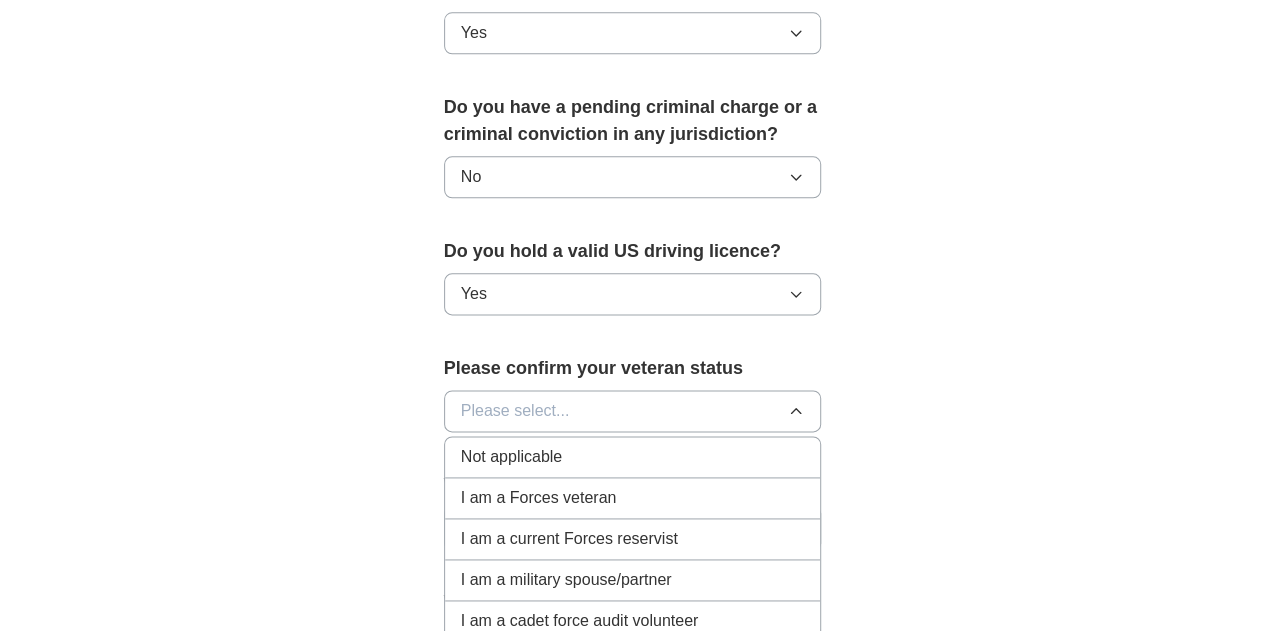 click on "Not applicable" at bounding box center [633, 457] 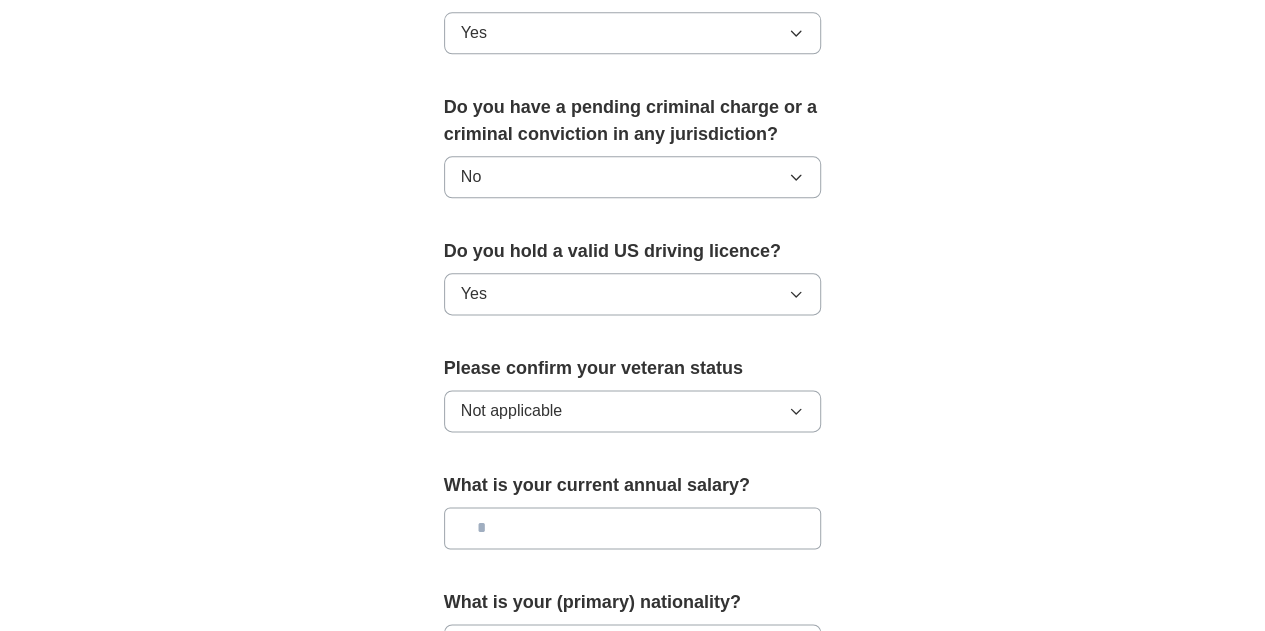 click on "ApplyIQ 🎉 You're applying , [FIRST] ! ApplyIQ will start searching for relevant jobs that match your profile - we'll notify you by email each time we submit an application 🚀 Boost your profile Unlock  up to  3x more applications  by answering these optional questions Address Street address City State / region Zip / postalcode Country Please select... Phone number [PHONE]" at bounding box center [633, -137] 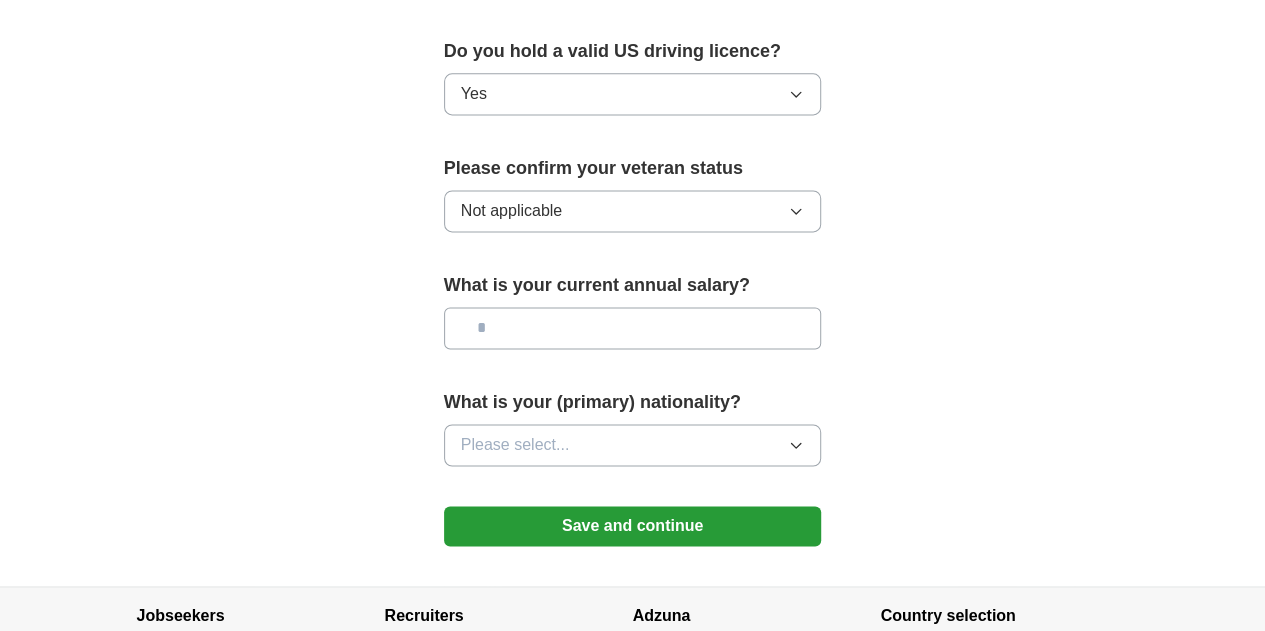 scroll, scrollTop: 1360, scrollLeft: 0, axis: vertical 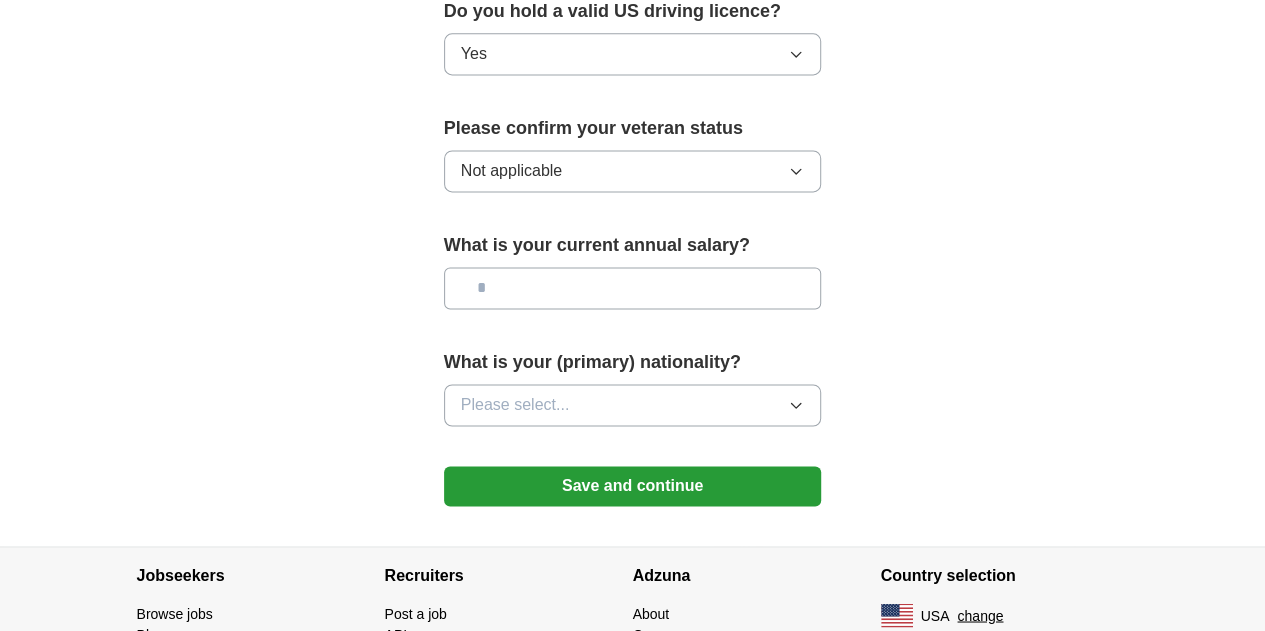 click 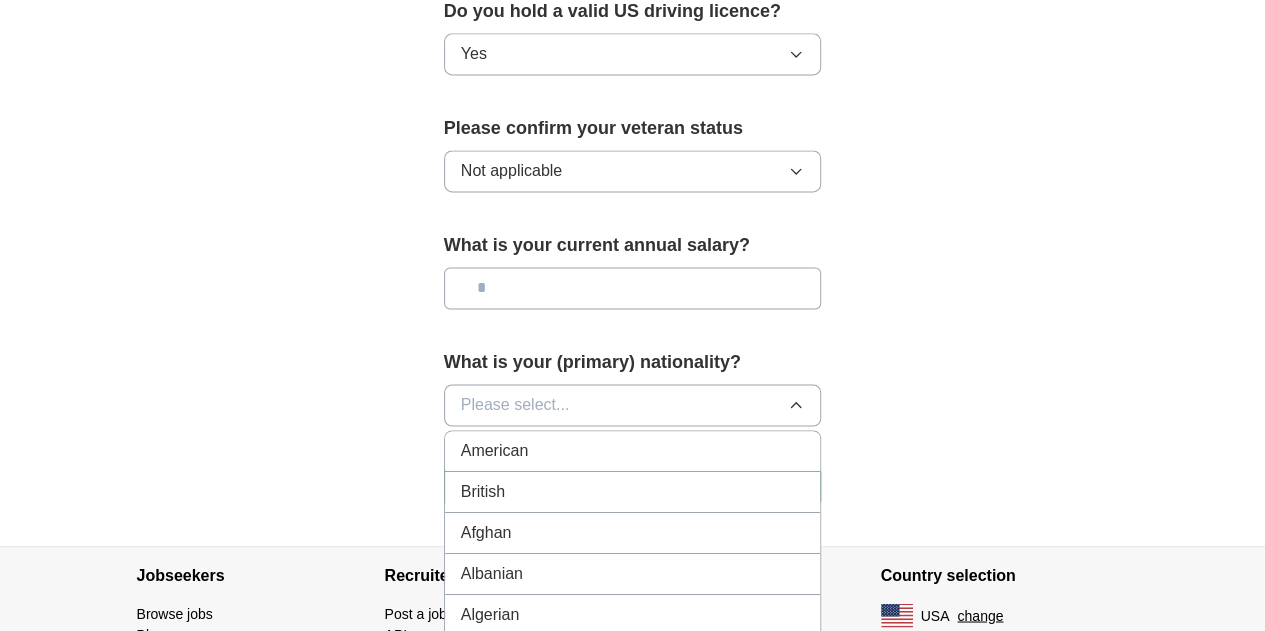click on "American" at bounding box center [633, 451] 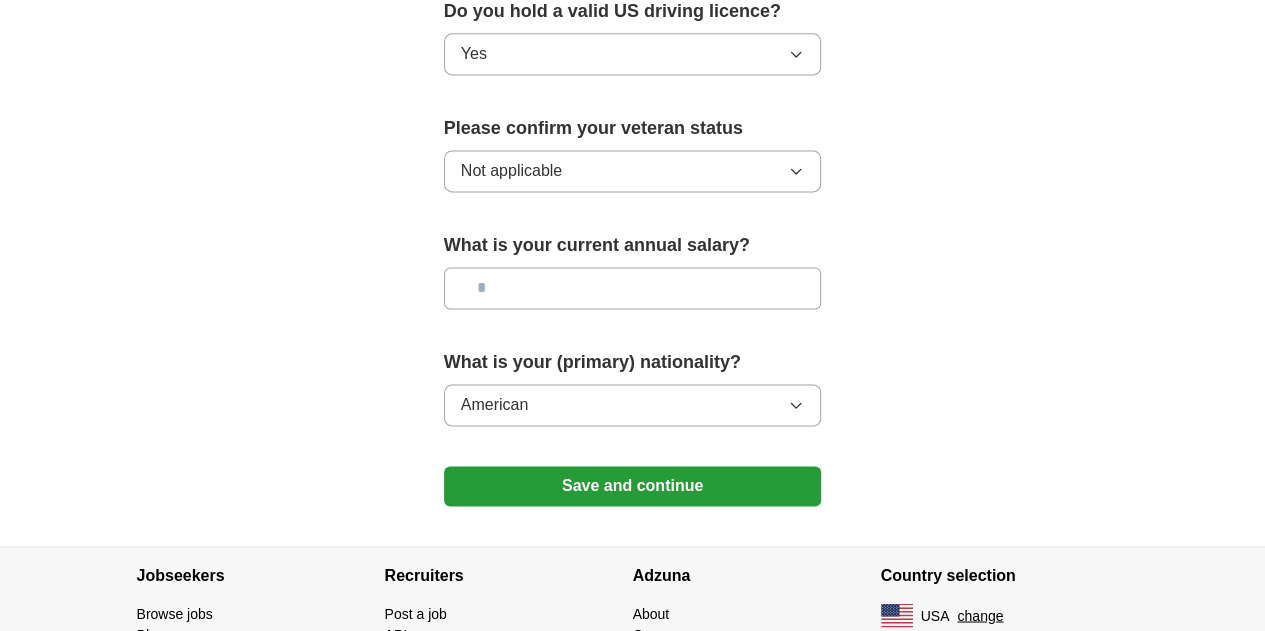 click on "Save and continue" at bounding box center (633, 486) 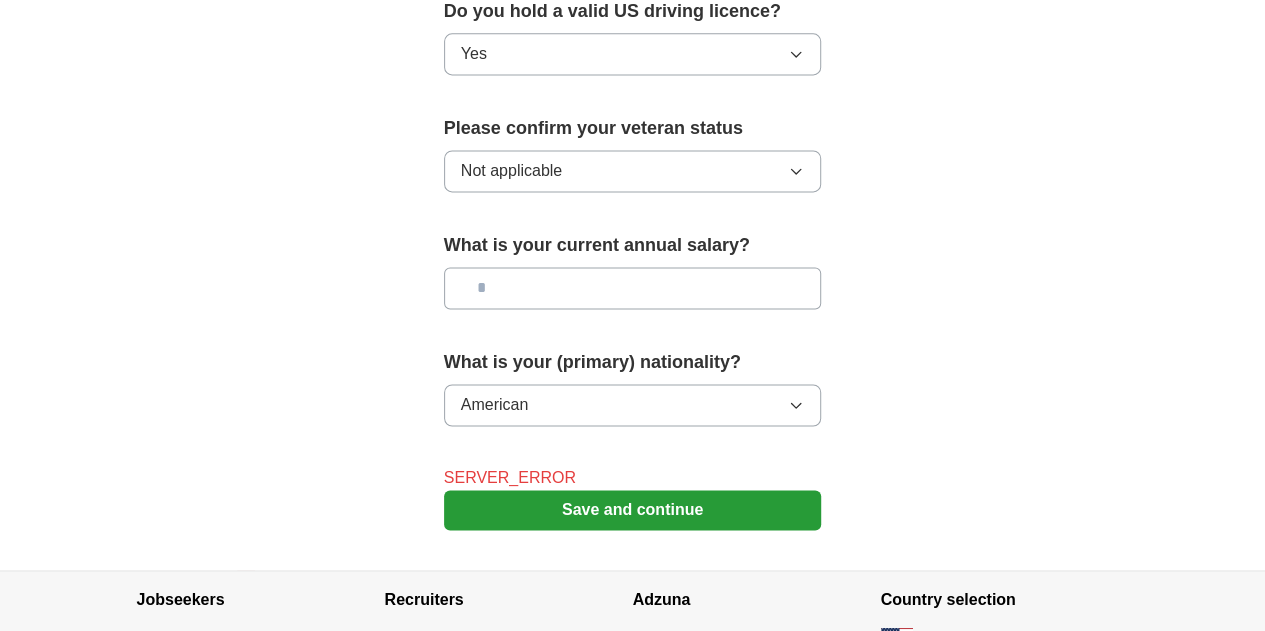 click on "Save and continue" at bounding box center (633, 510) 